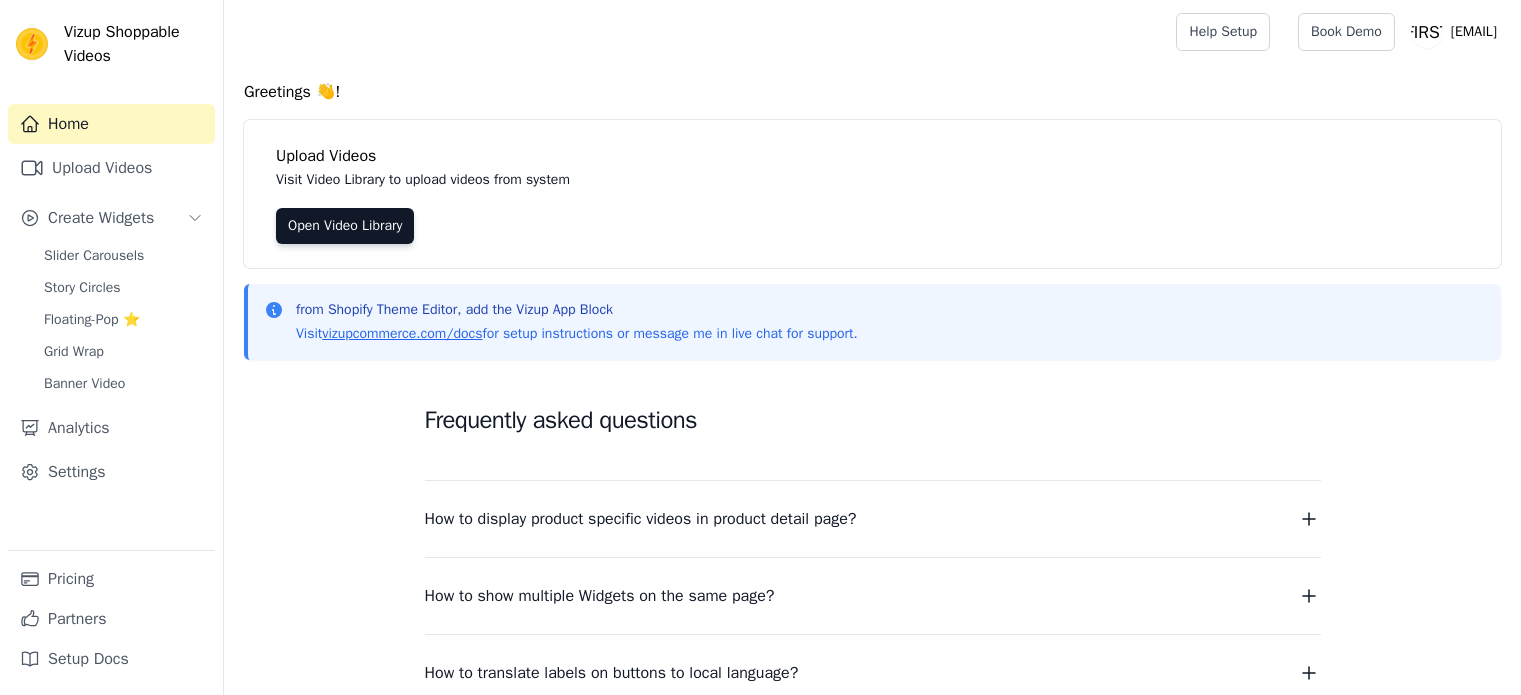 scroll, scrollTop: 0, scrollLeft: 0, axis: both 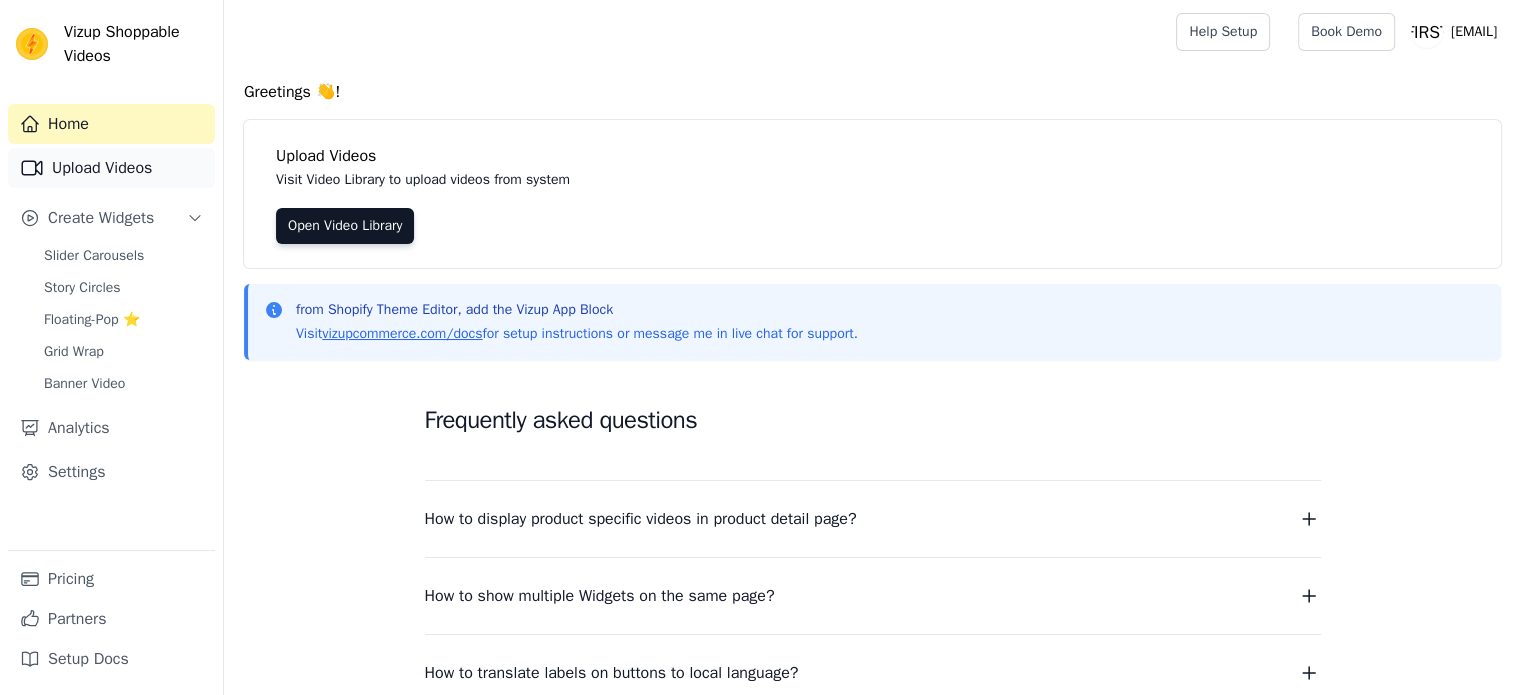 click on "Upload Videos" at bounding box center [111, 168] 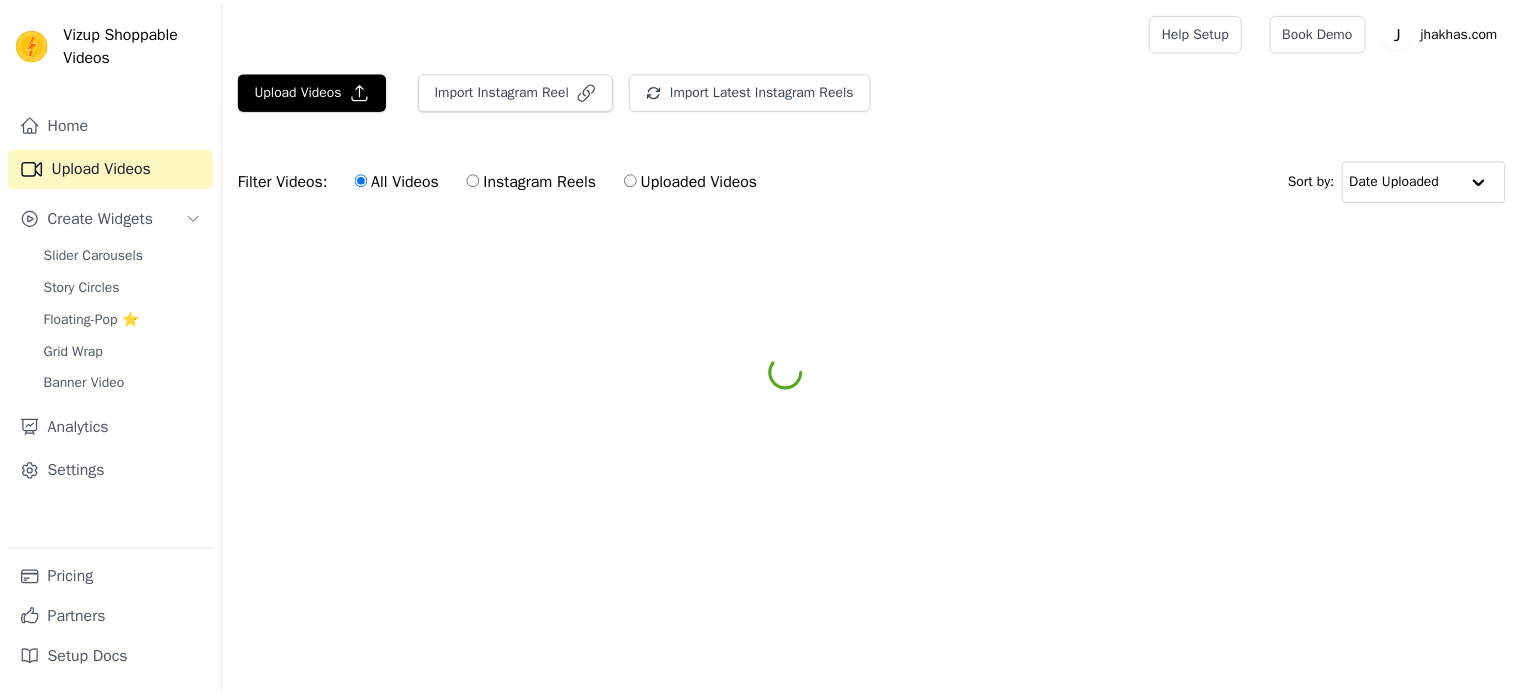 scroll, scrollTop: 0, scrollLeft: 0, axis: both 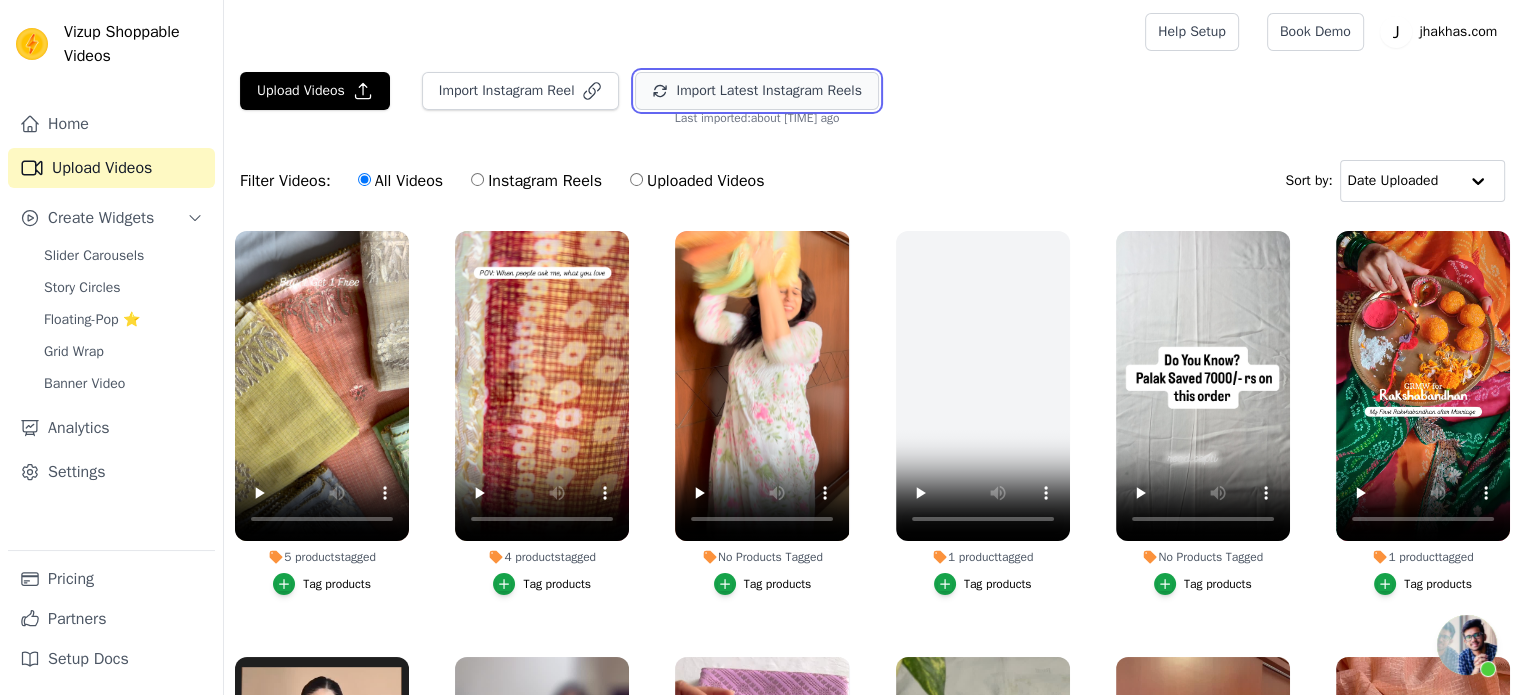 click on "Import Latest Instagram Reels" at bounding box center (756, 91) 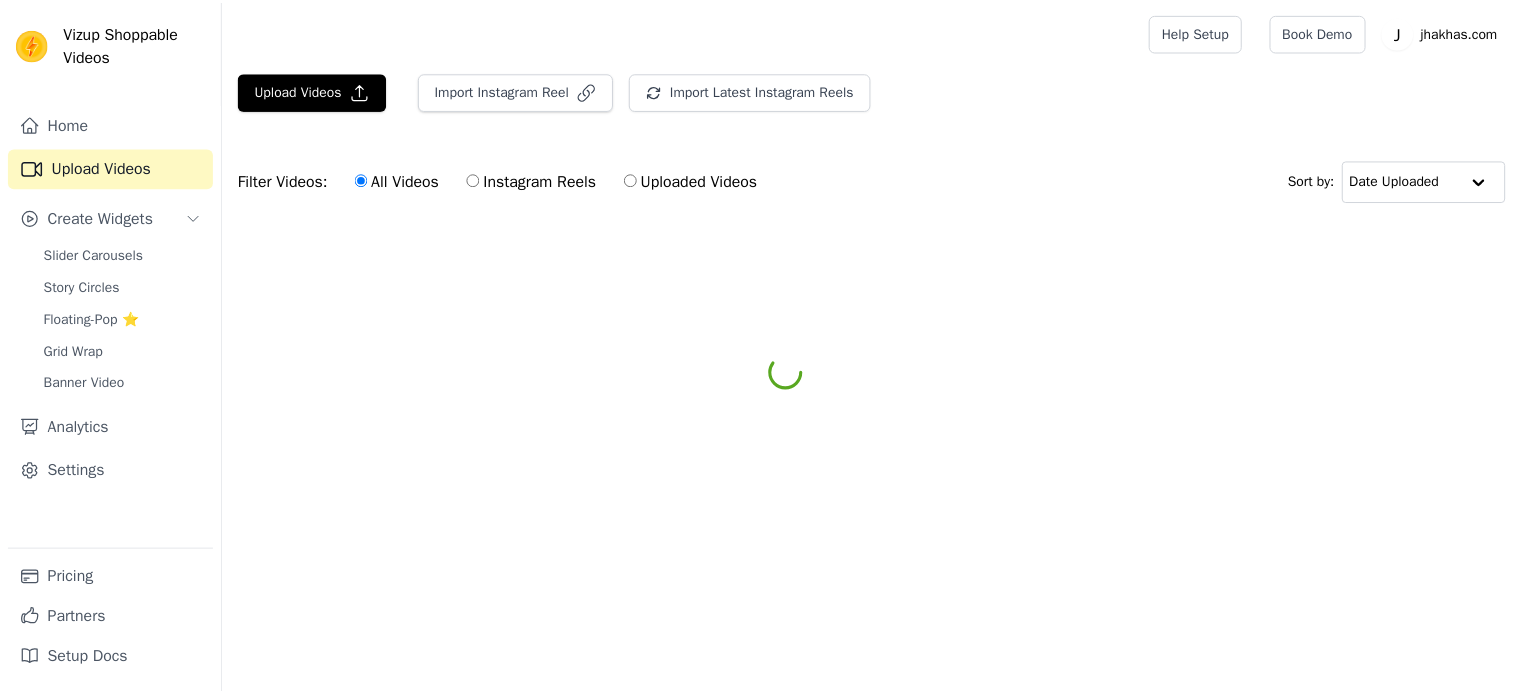 scroll, scrollTop: 0, scrollLeft: 0, axis: both 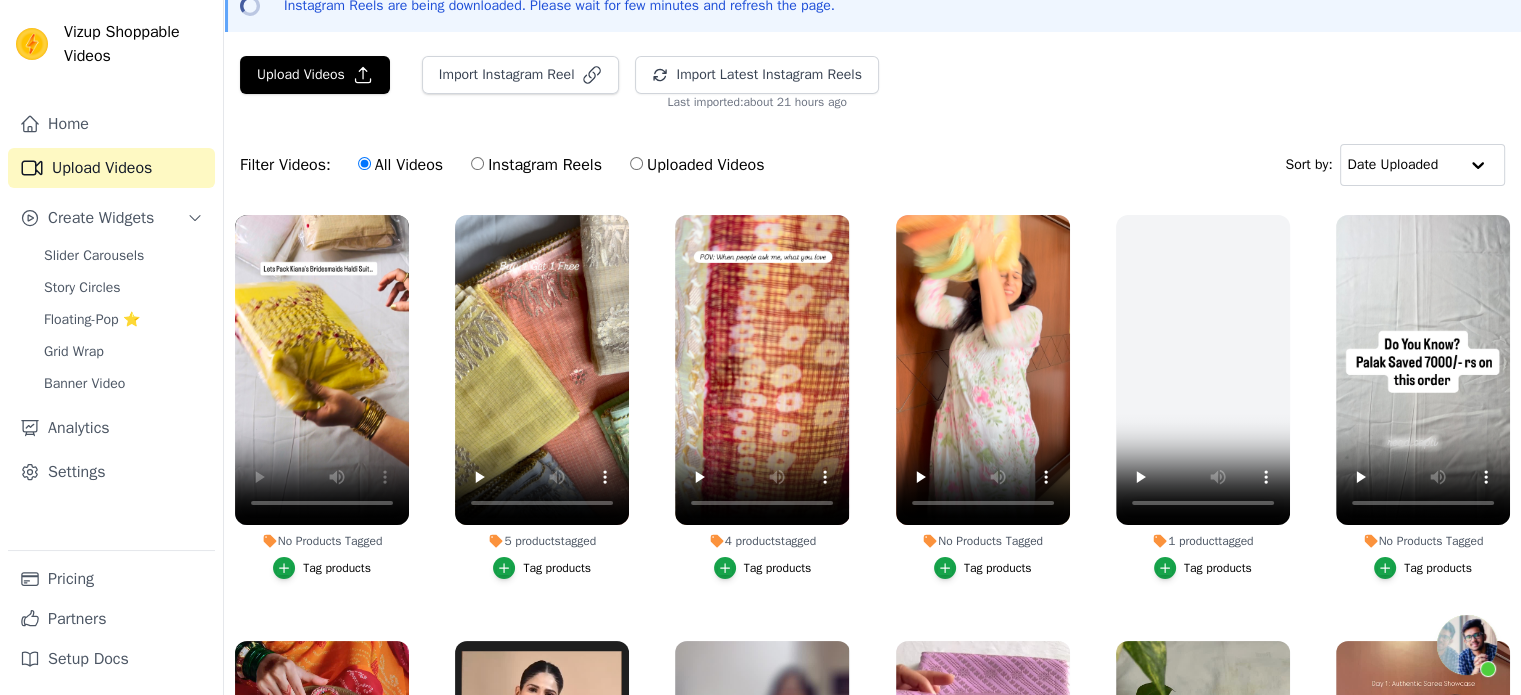 click on "Tag products" at bounding box center (337, 568) 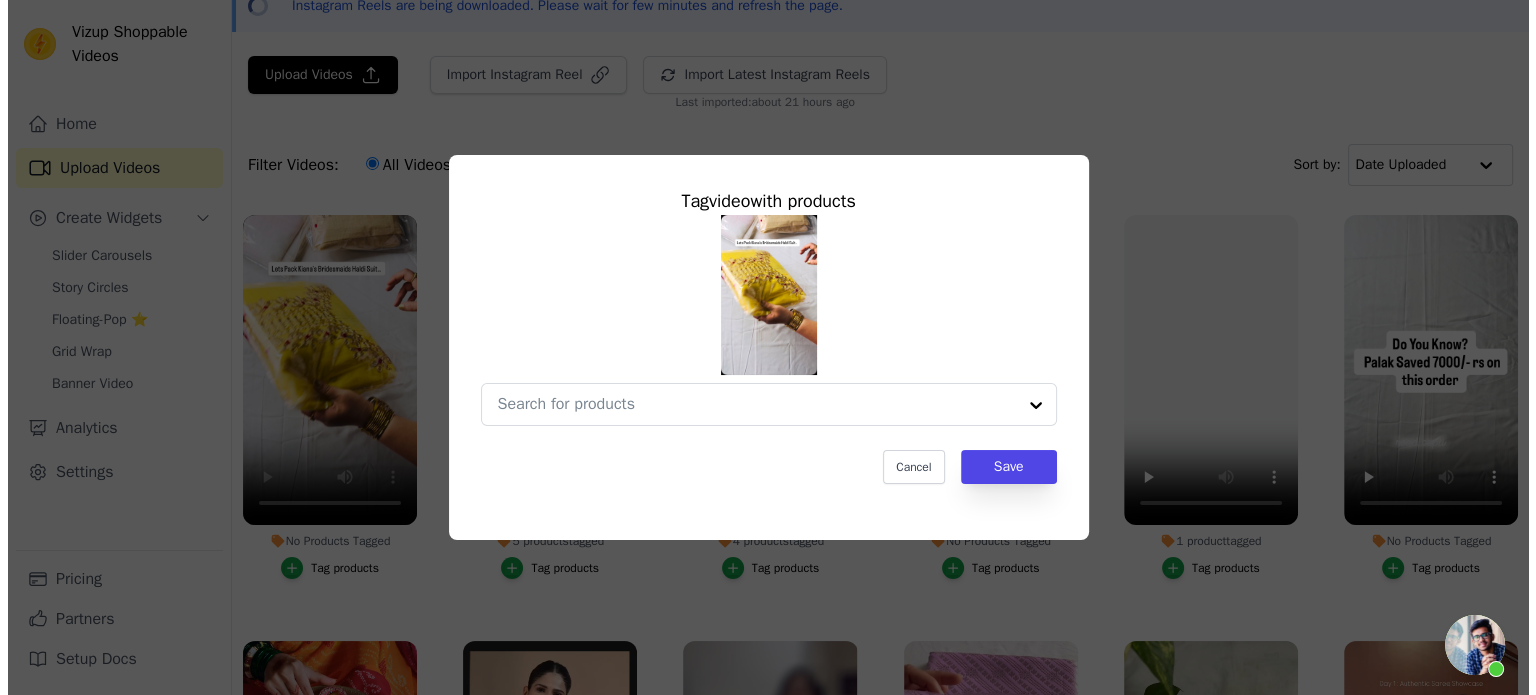 scroll, scrollTop: 0, scrollLeft: 0, axis: both 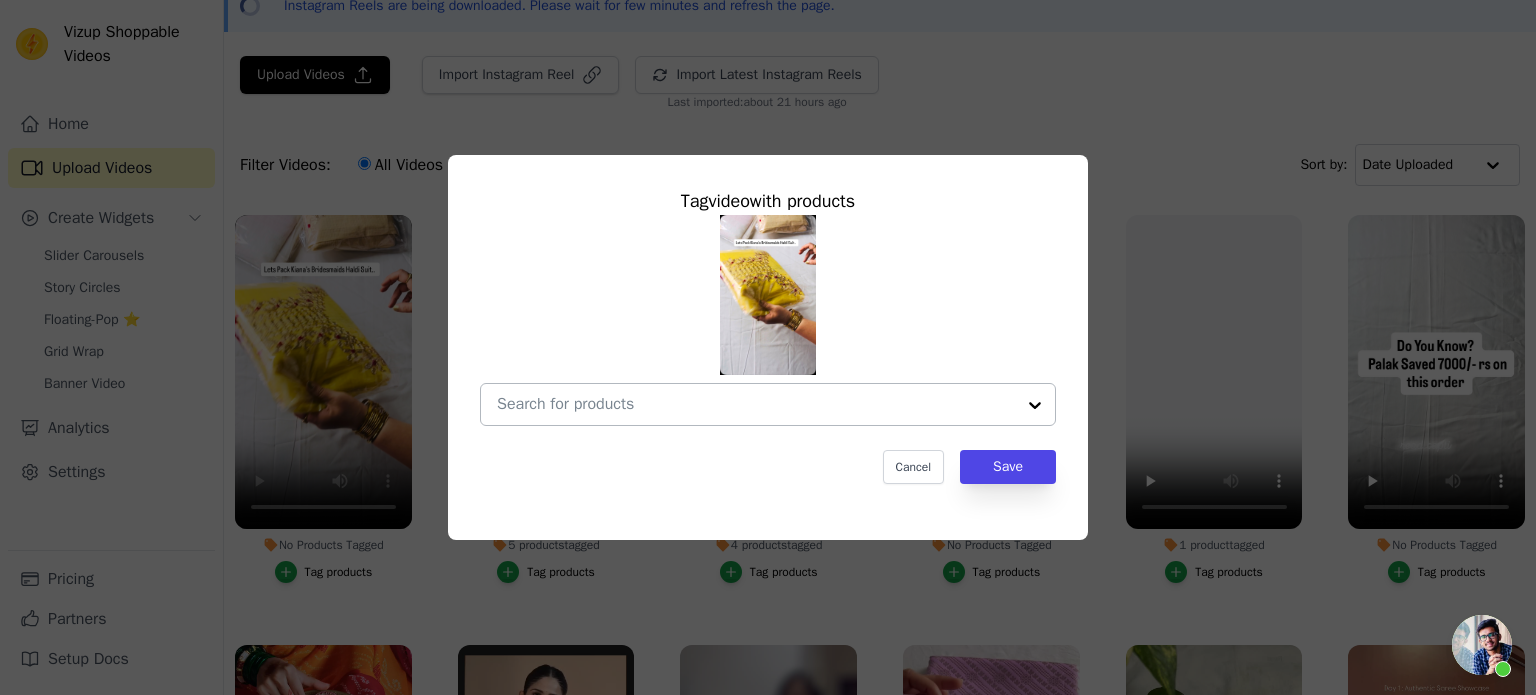 click on "No Products Tagged     Tag  video  with products                         Cancel   Save     Tag products" at bounding box center (756, 404) 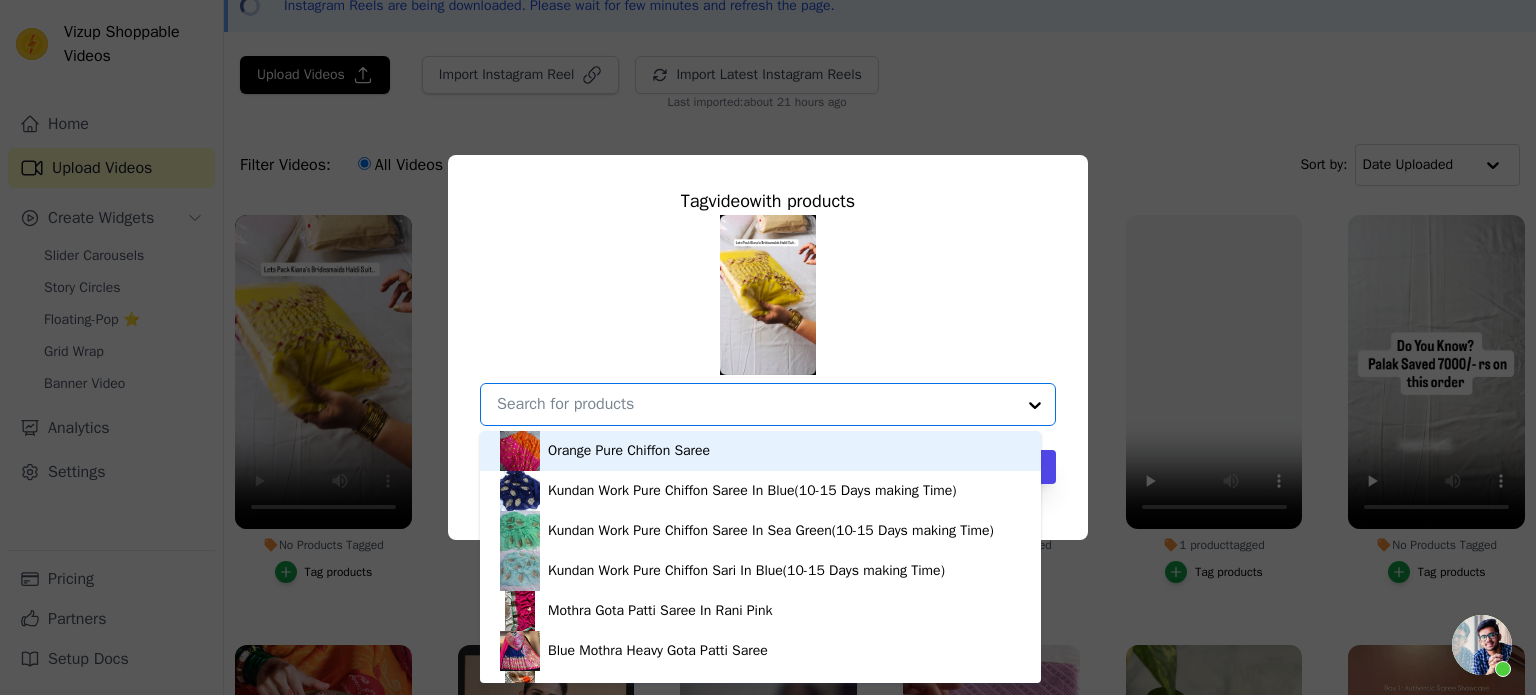 paste on "Kota Salwar Suit In Gota Work In Yellow" 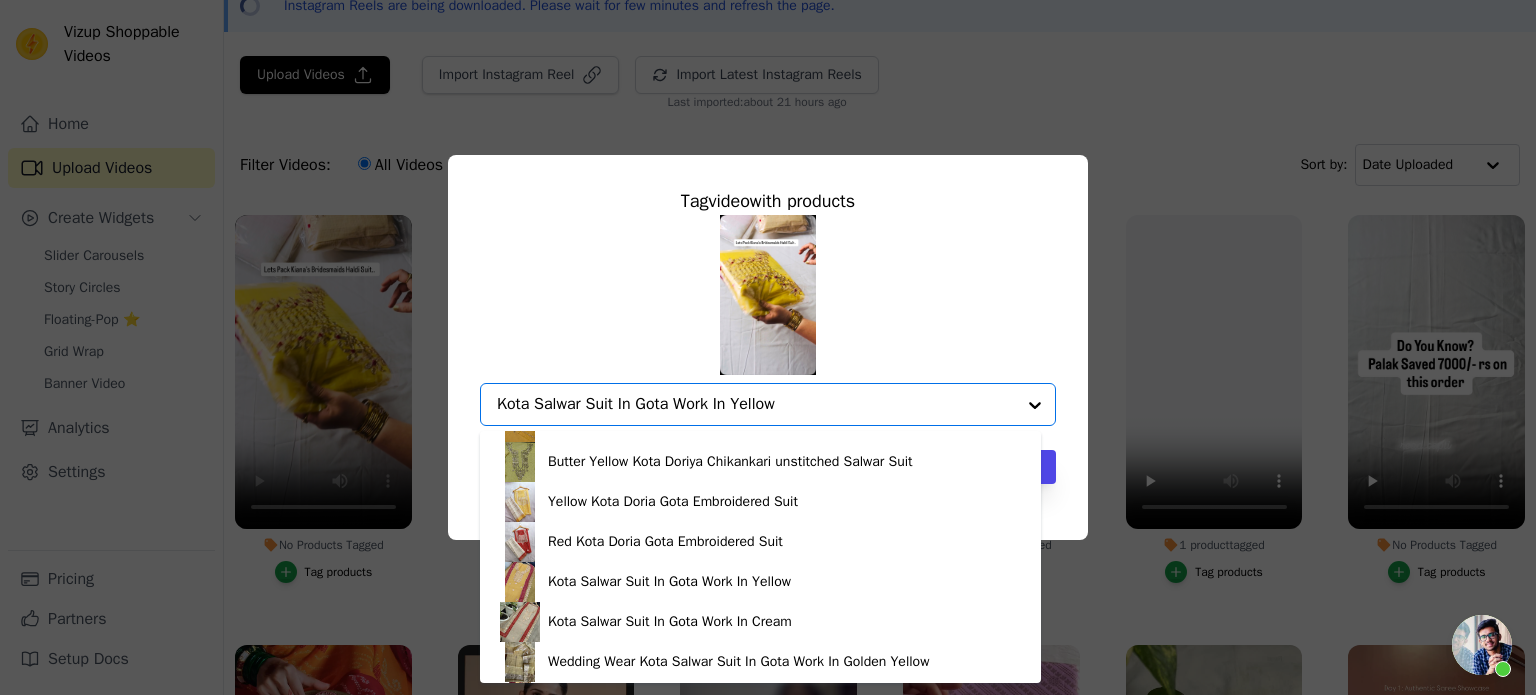 scroll, scrollTop: 188, scrollLeft: 0, axis: vertical 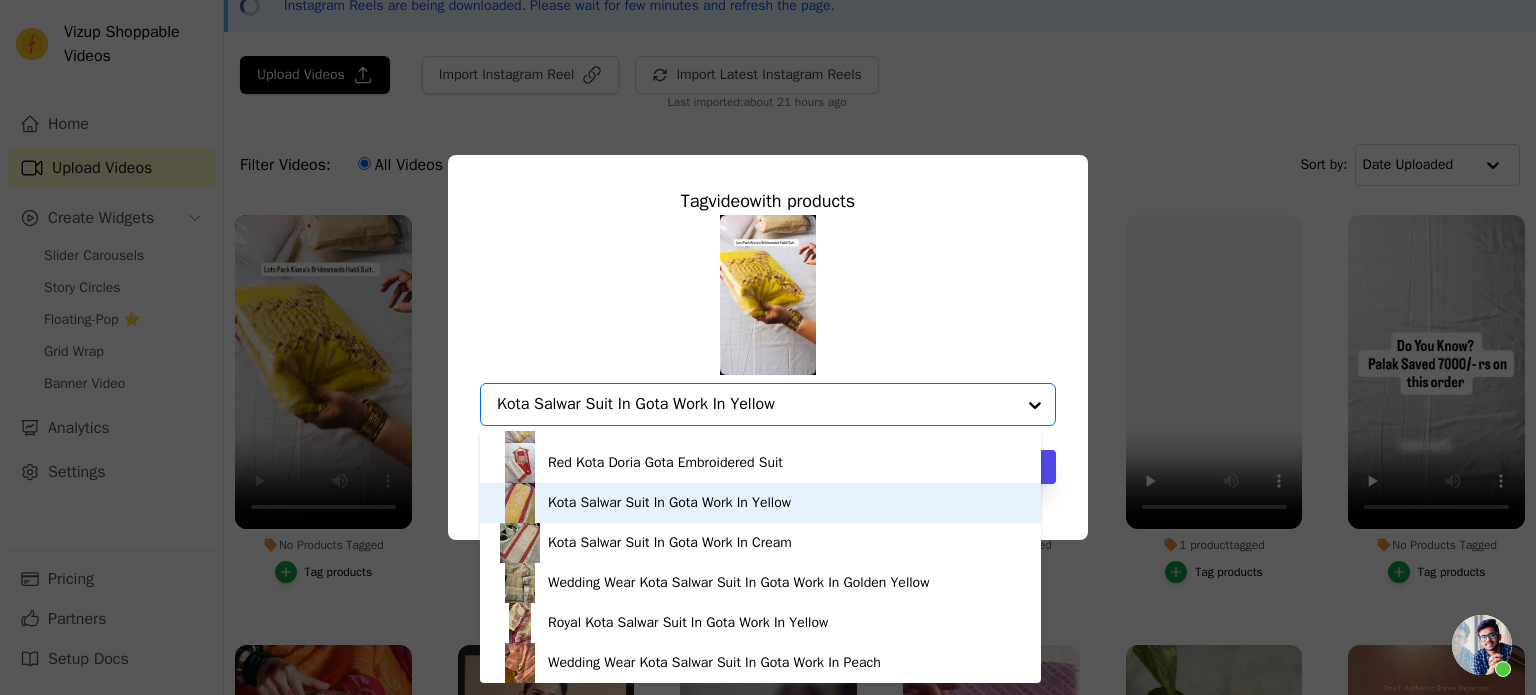 click on "Kota Salwar Suit In Gota Work In Yellow" at bounding box center (669, 503) 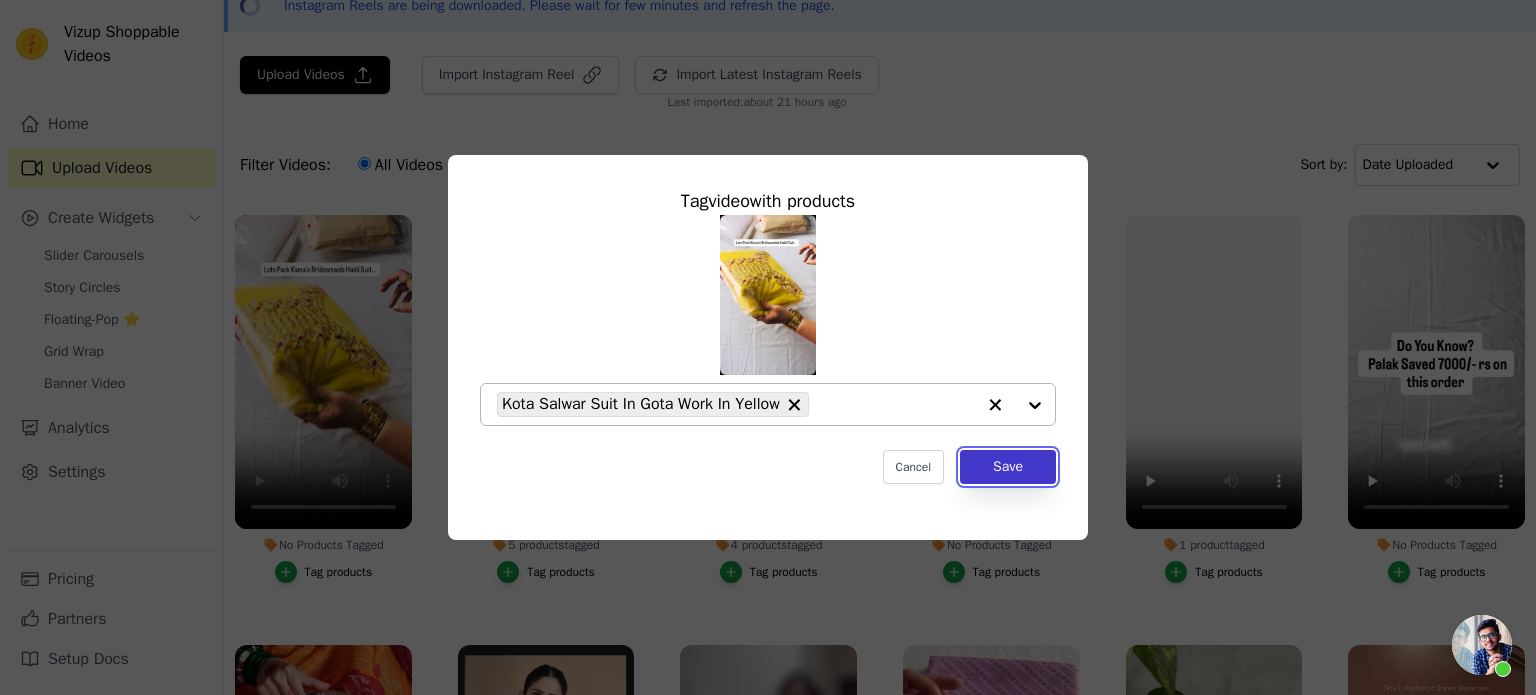 click on "Save" at bounding box center (1008, 467) 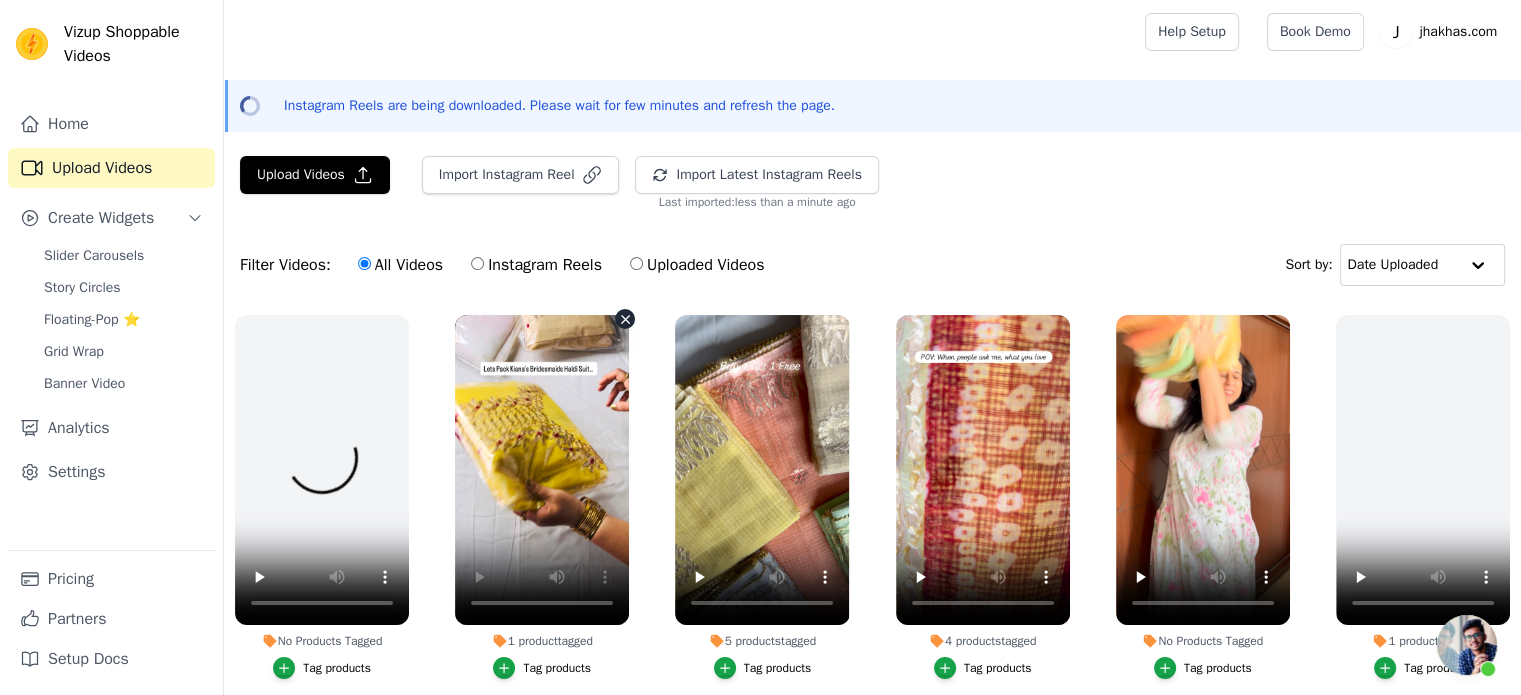 scroll, scrollTop: 0, scrollLeft: 0, axis: both 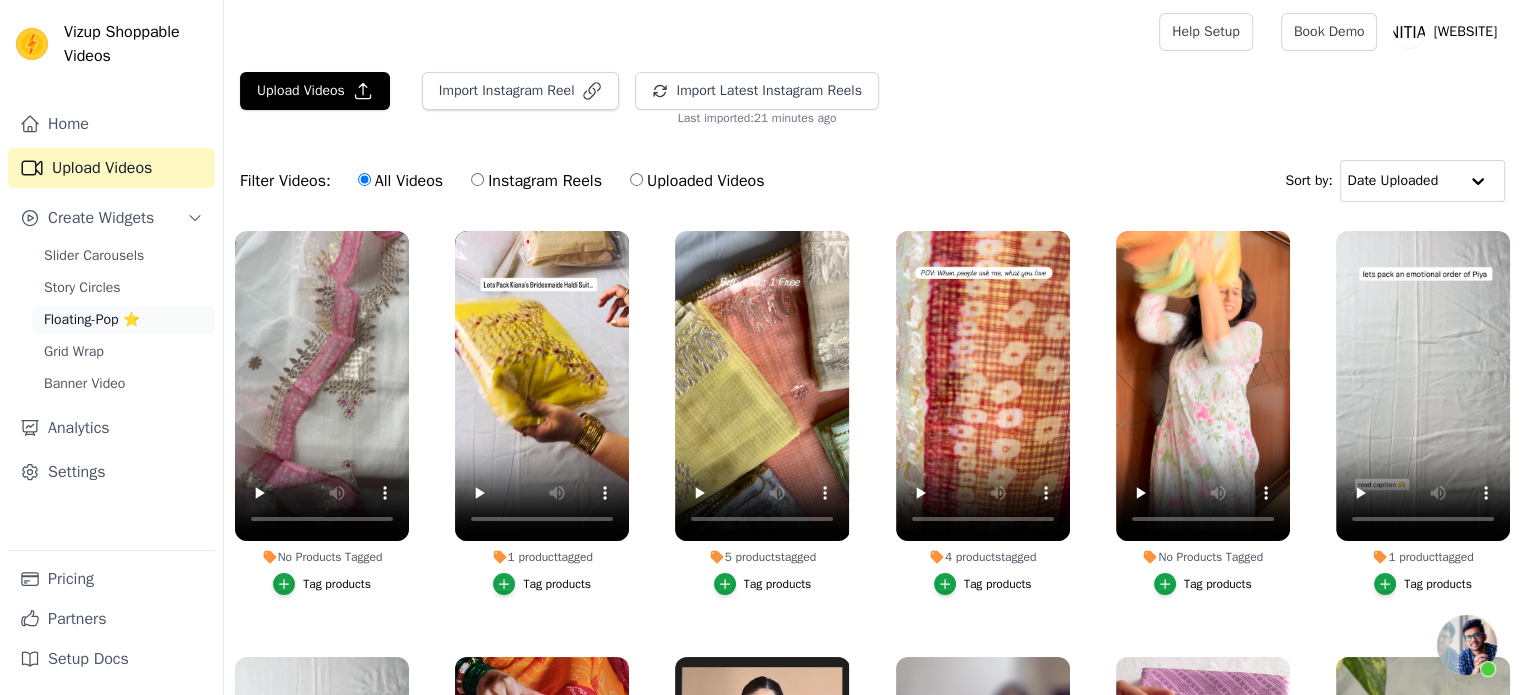 click on "Floating-Pop ⭐" at bounding box center [123, 320] 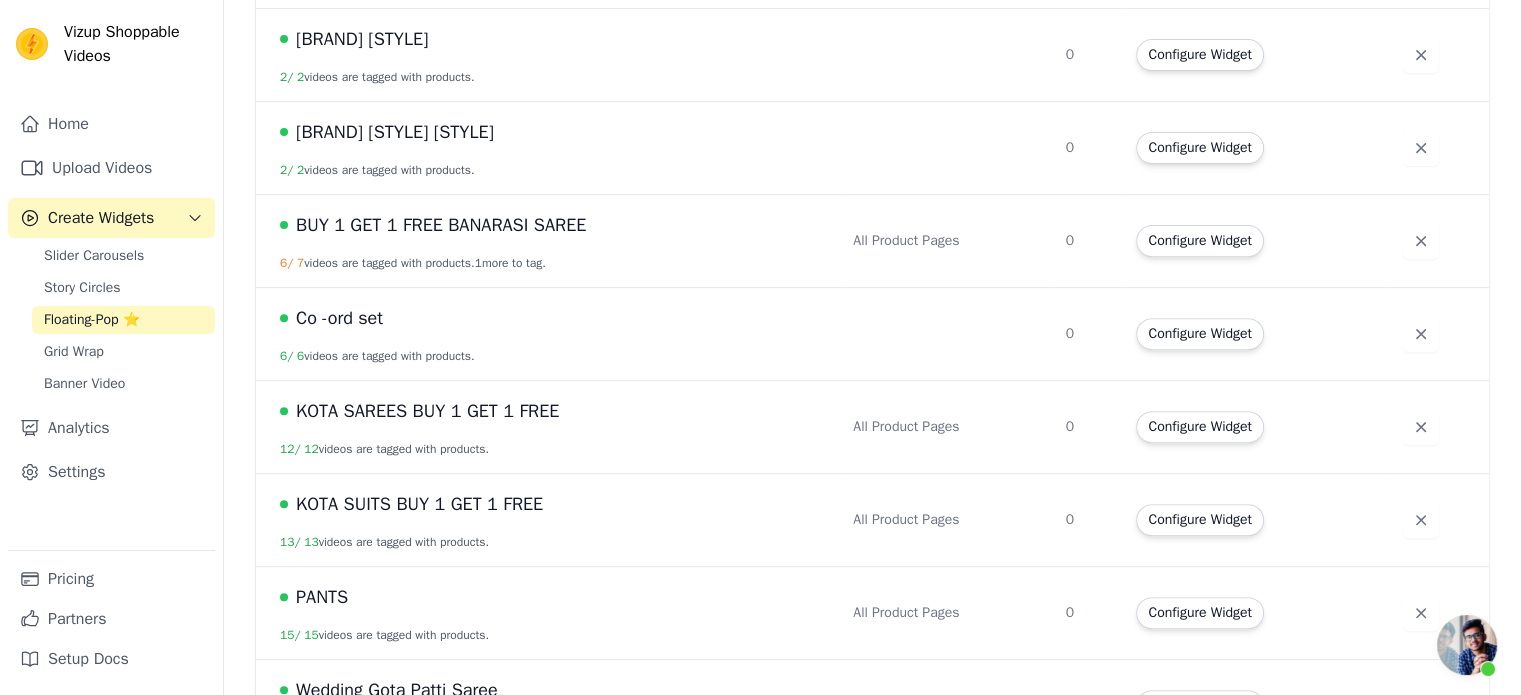 scroll, scrollTop: 700, scrollLeft: 0, axis: vertical 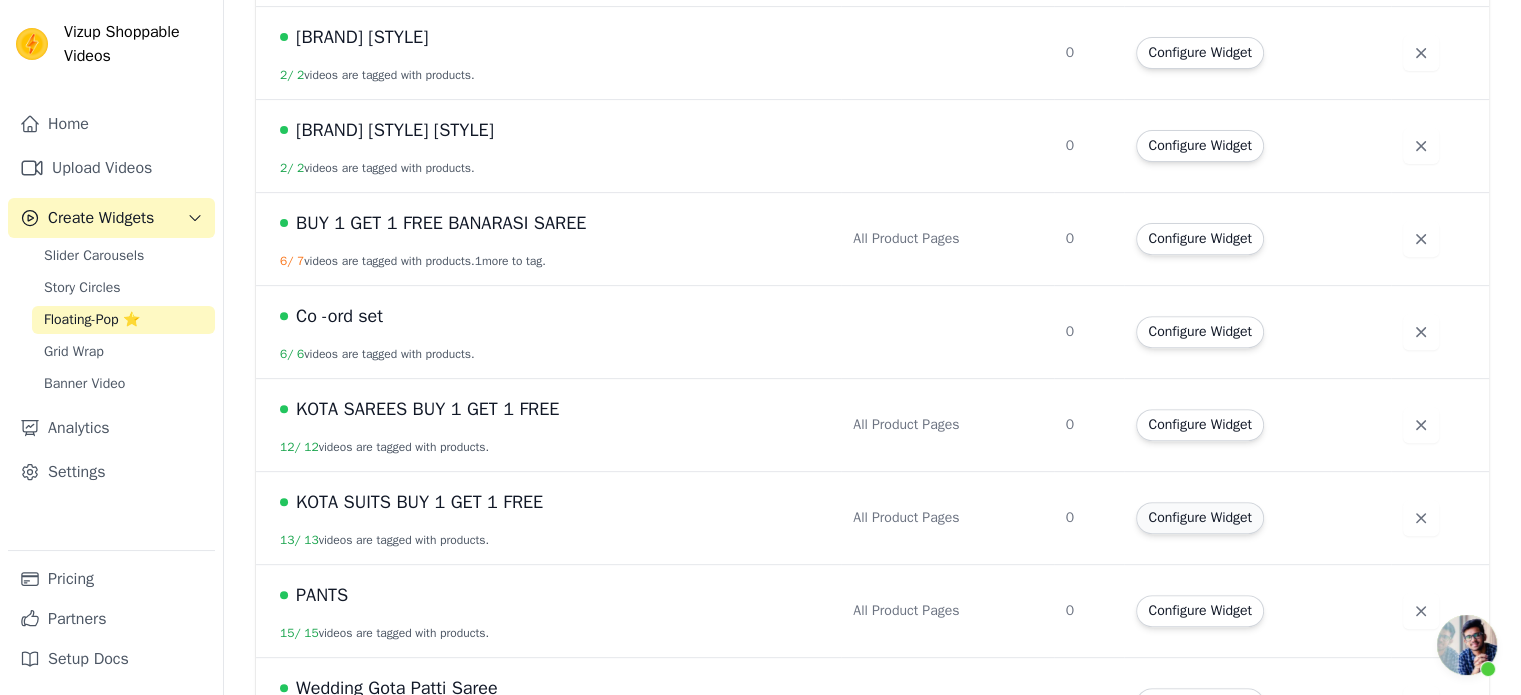 click on "Configure Widget" at bounding box center [1199, 518] 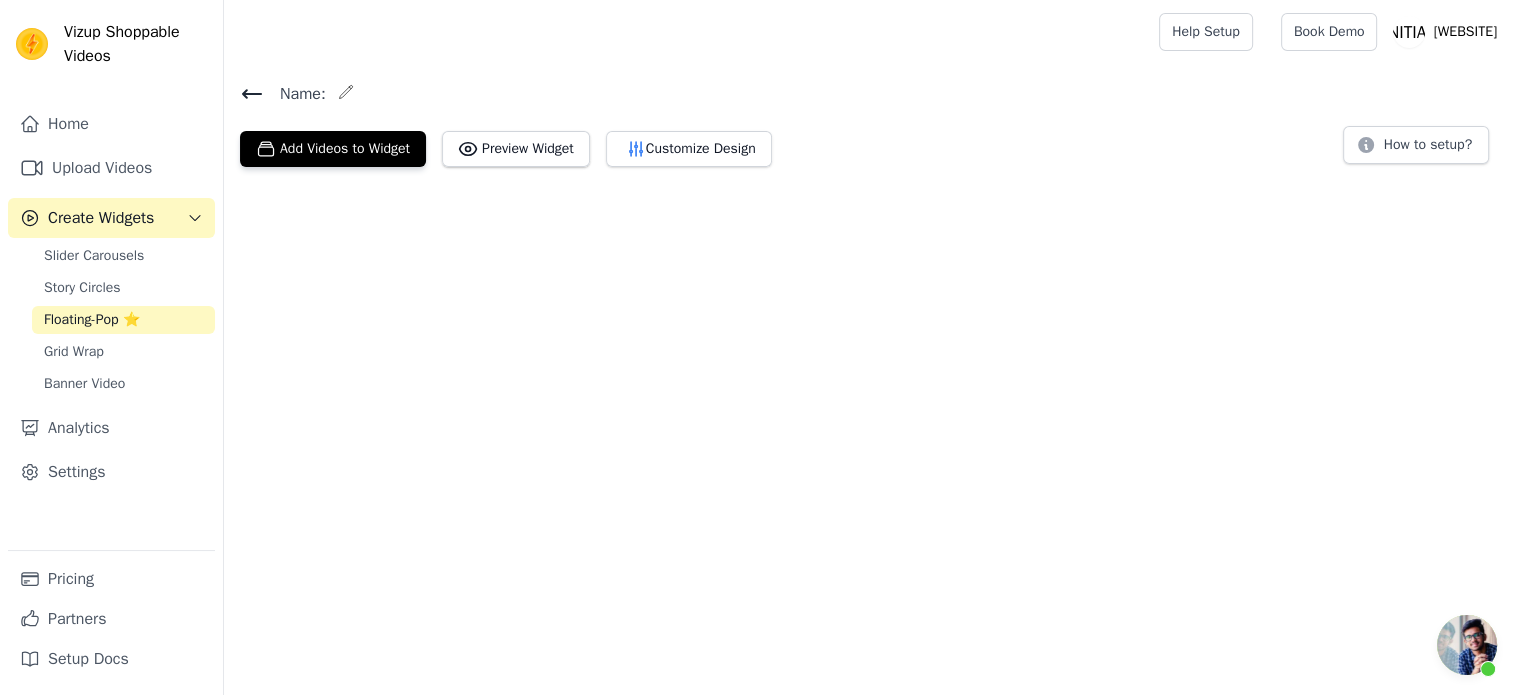 scroll, scrollTop: 0, scrollLeft: 0, axis: both 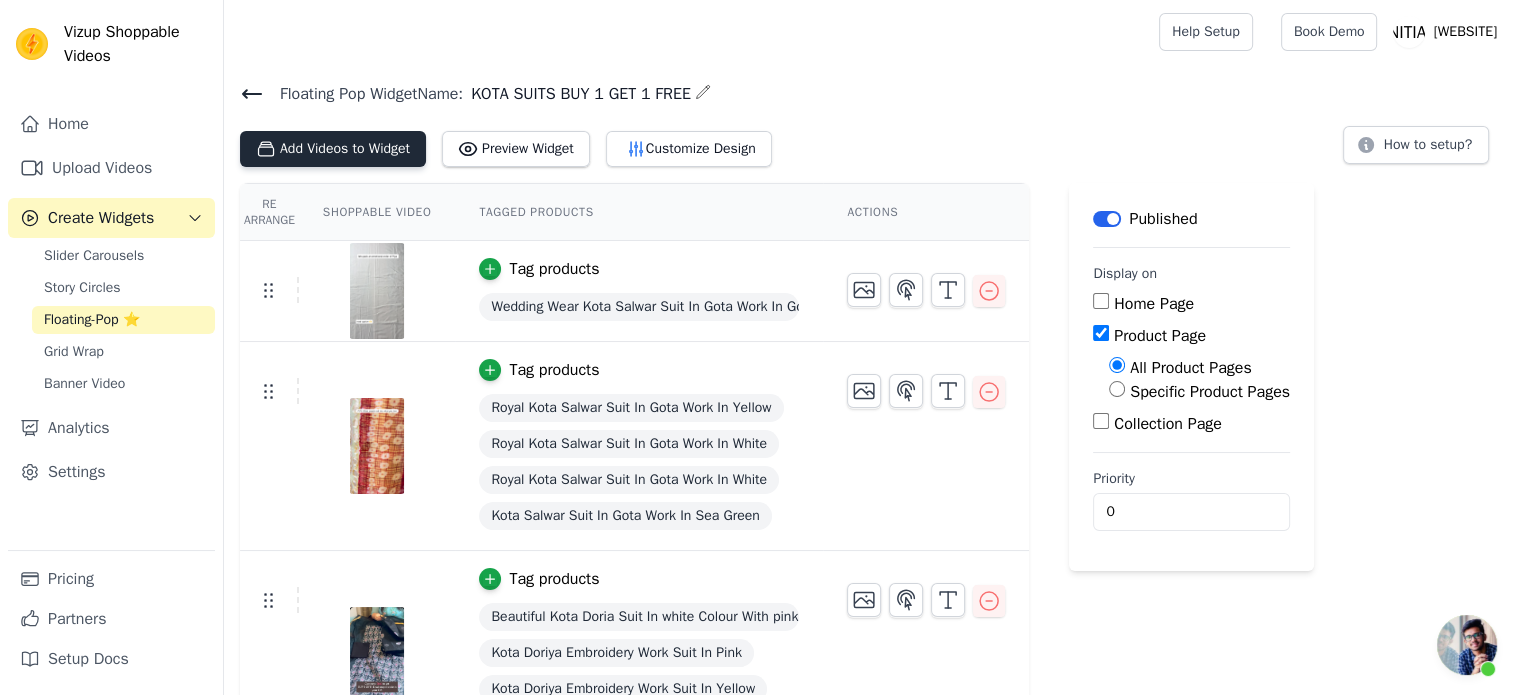 click on "Add Videos to Widget" at bounding box center [333, 149] 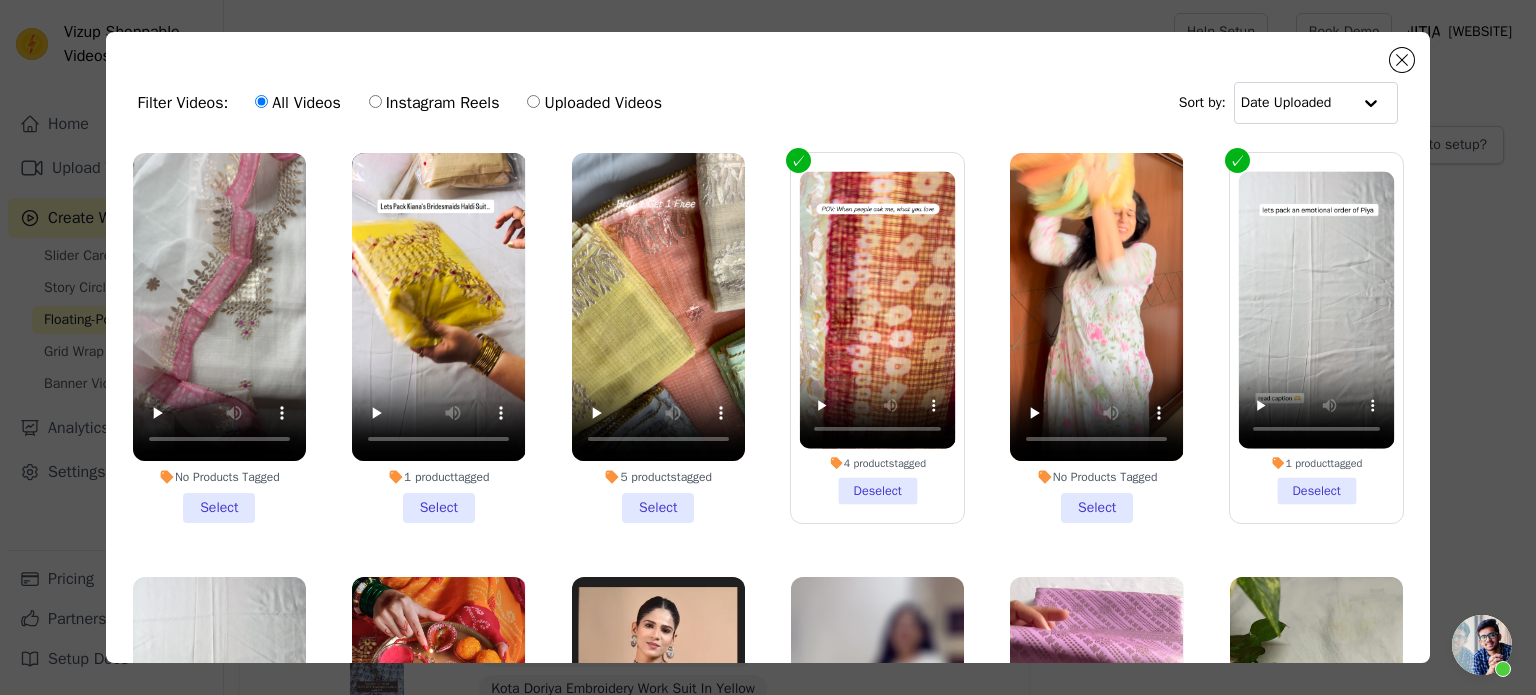 click on "1   product  tagged     Select" at bounding box center [438, 338] 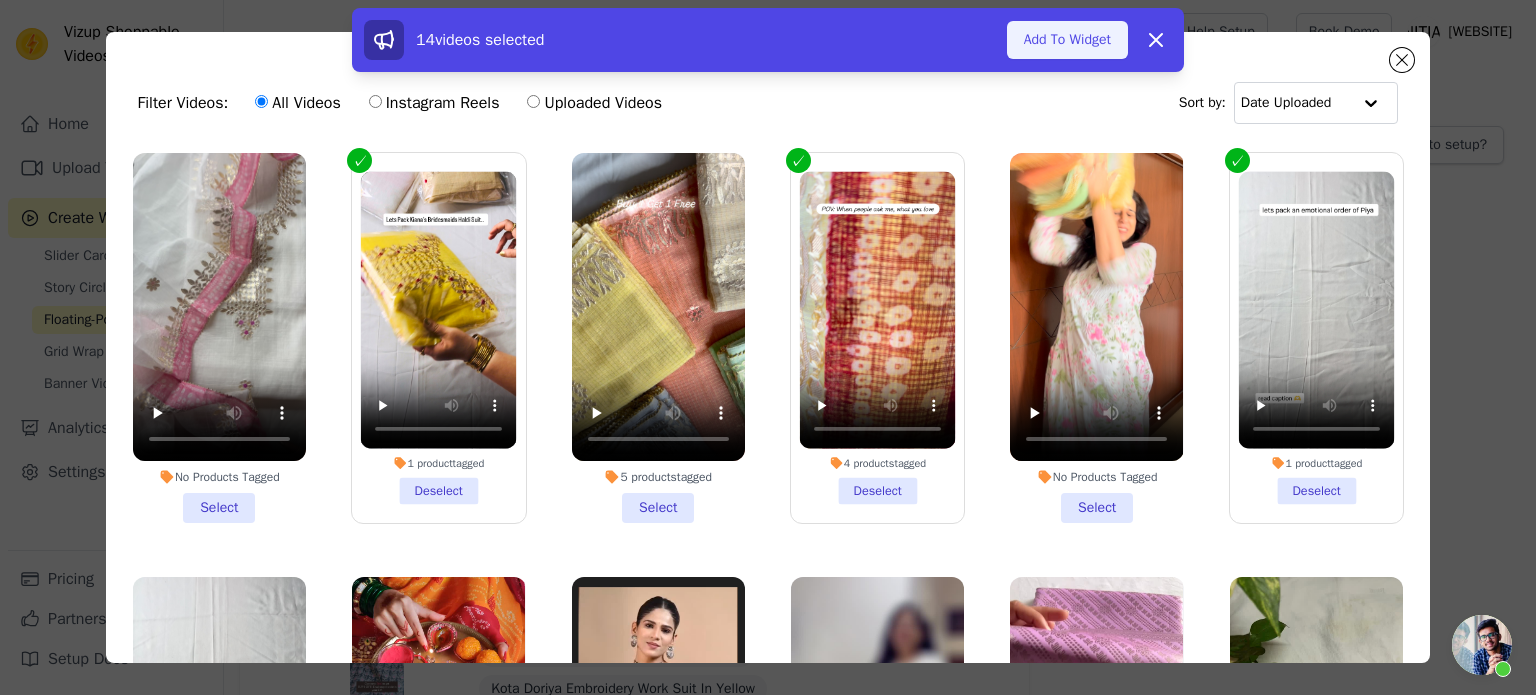 click on "Add To Widget" at bounding box center (1067, 40) 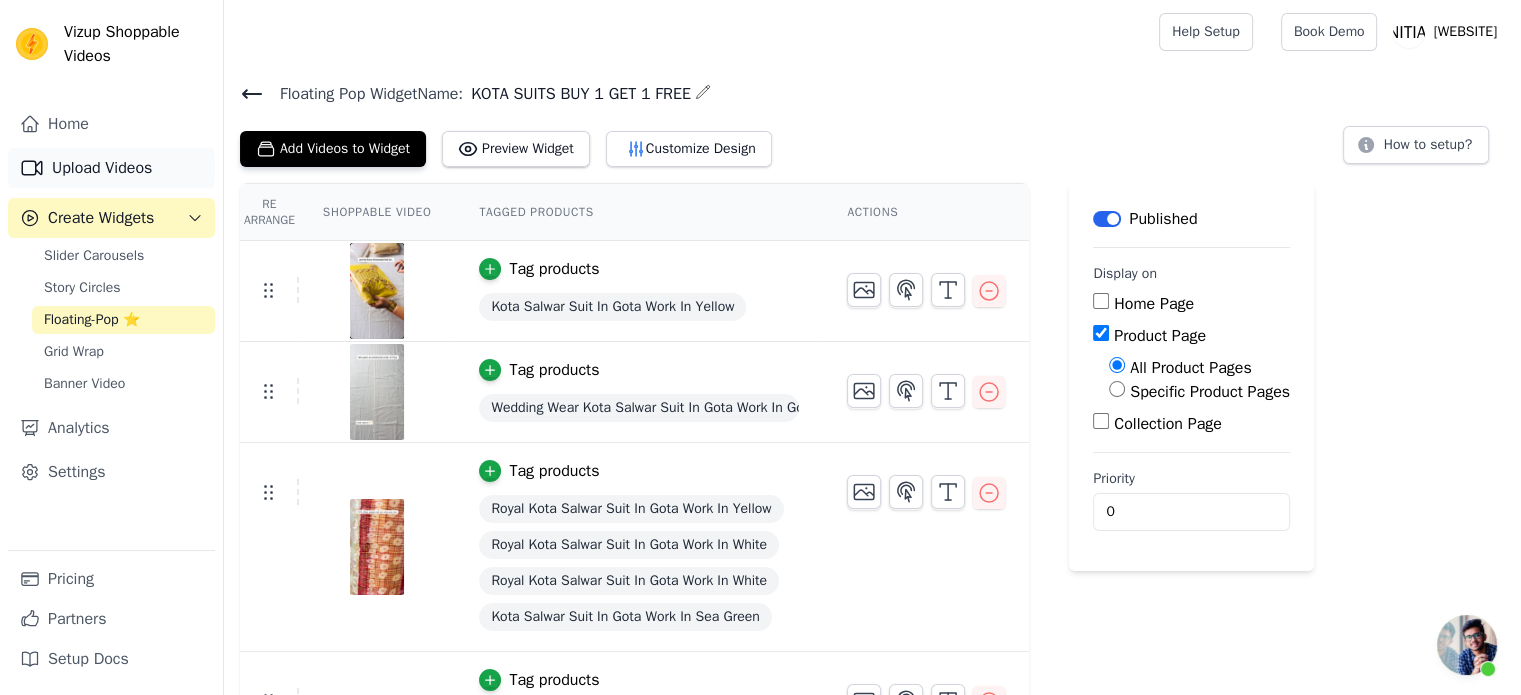 click on "Upload Videos" at bounding box center [111, 168] 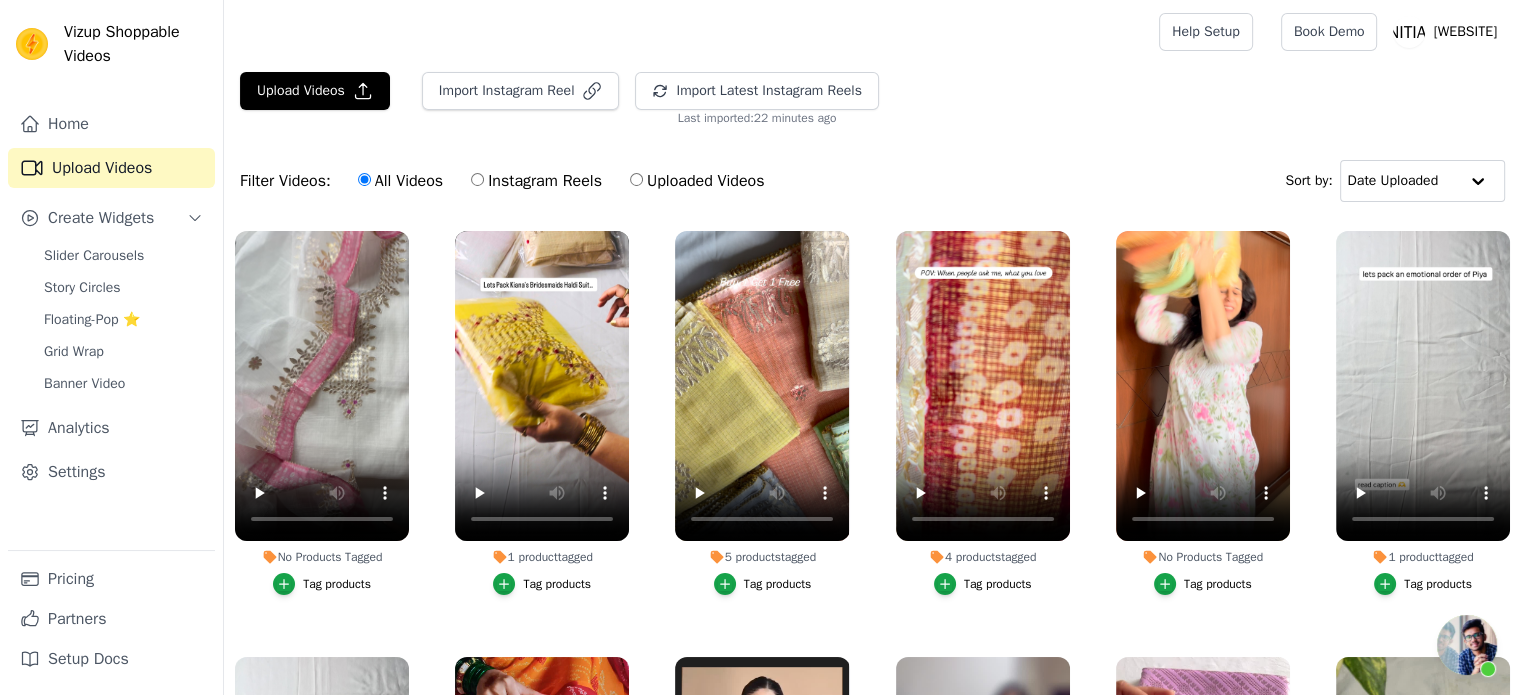 click on "Tag products" at bounding box center [337, 584] 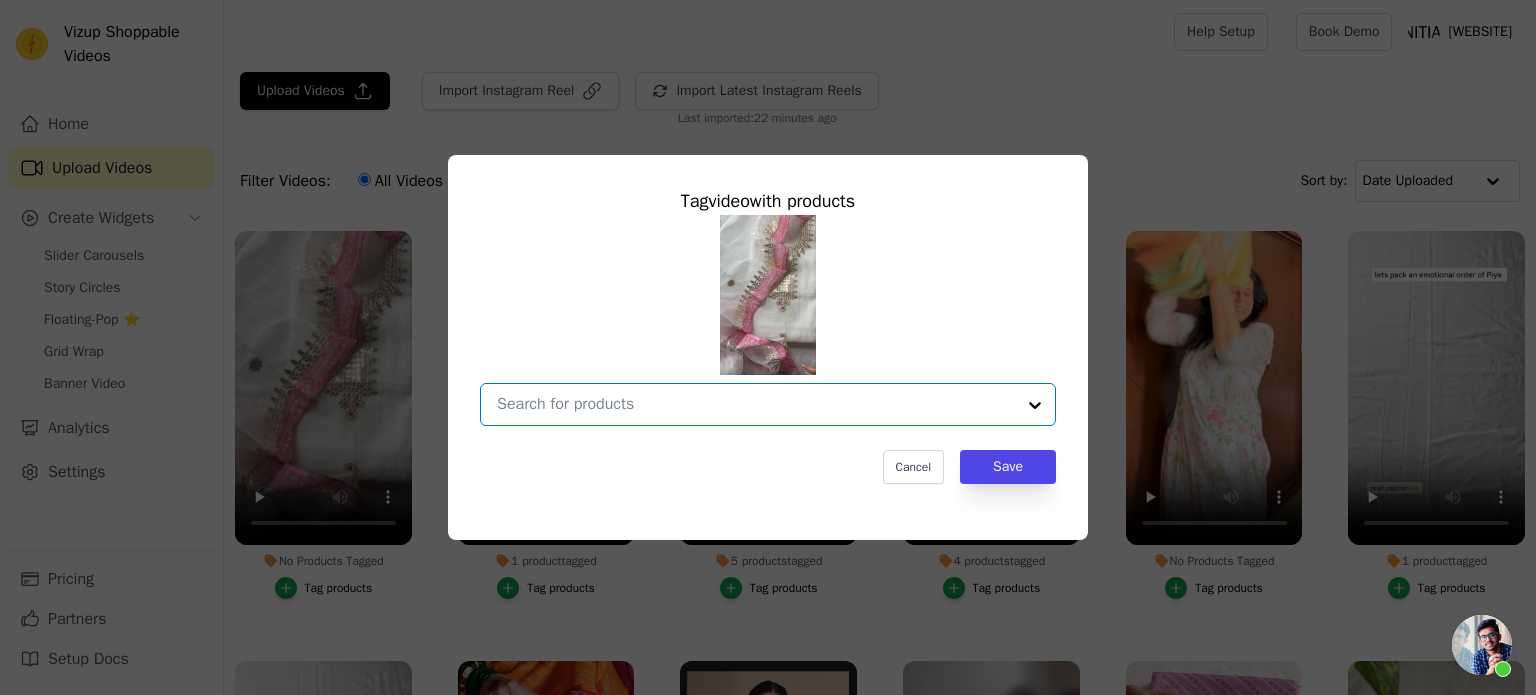 click on "No Products Tagged     Tag  video  with products       Option undefined, selected.   Select is focused, type to refine list, press down to open the menu.                   Cancel   Save     Tag products" at bounding box center (756, 404) 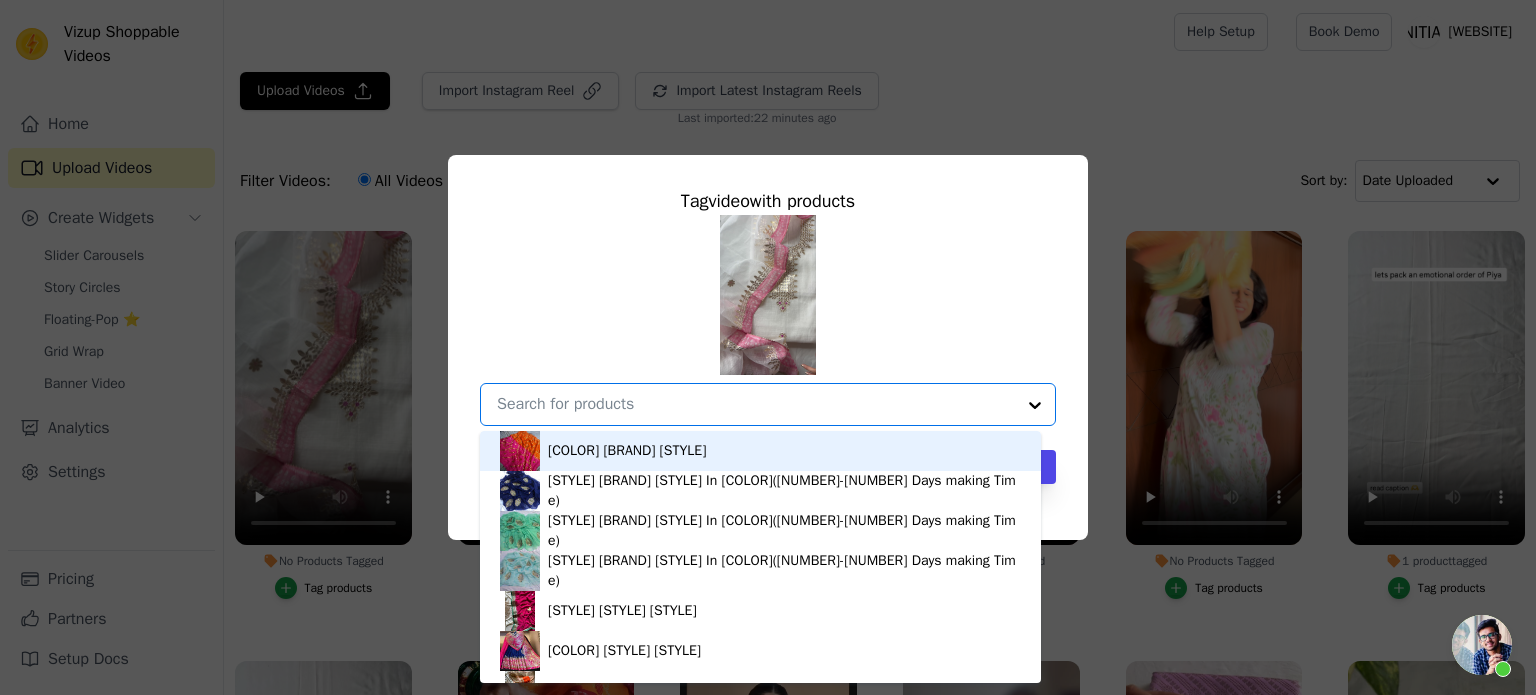 click on "No Products Tagged Tag video with products [COLOR] [BRAND] [STYLE] [STYLE] [BRAND] [STYLE] In [COLOR]([NUMBER]-[NUMBER] Days making Time) [STYLE] [BRAND] [STYLE] In [COLOR]([NUMBER]-[NUMBER] Days making Time) [STYLE] [BRAND] [STYLE] In [COLOR]([NUMBER]-[NUMBER] Days making Time) [STYLE] [STYLE] [STYLE] [COLOR] [STYLE] [STYLE] Beautiful [COLOR] [STYLE] [COLOR] [BRAND] [STYLE] [COLOR] [BRAND] [STYLE] [COLOR] [BRAND] [STYLE] [COLOR] [BRAND] [STYLE] [STYLE] [COLOR] [BRAND] [STYLE] [COLOR] [BRAND] [STYLE] [STYLE] [COLOR] [BRAND] [STYLE] [COLOR] [BRAND] [STYLE] [COLOR] [BRAND] [STYLE] [STYLE] [COLOR]-[COLOR] [BRAND] [STYLE] [COLOR]-[COLOR] [BRAND] [STYLE] [COLOR] [BRAND] [STYLE] [COLOR]-[COLOR] [BRAND] [STYLE]" at bounding box center [756, 404] 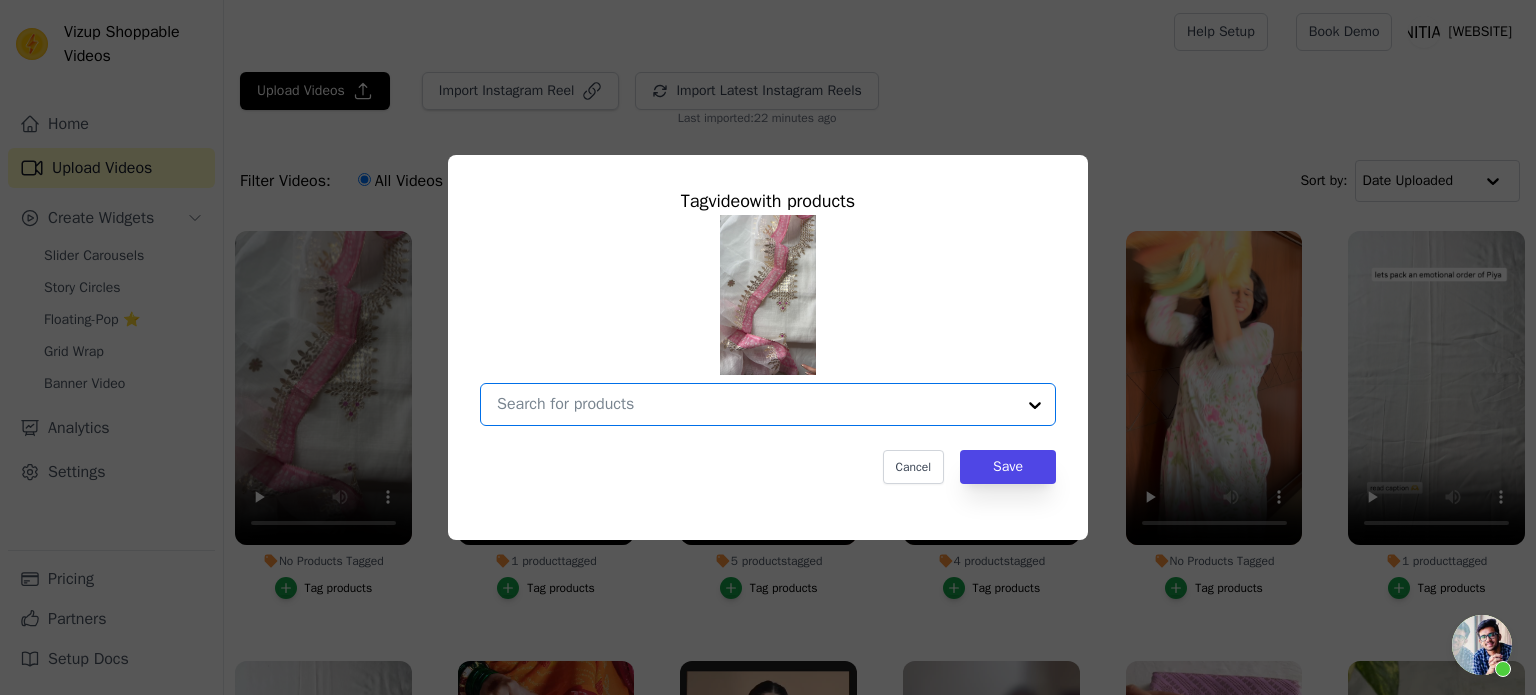click on "No Products Tagged     Tag  video  with products       Option undefined, selected.   Select is focused, type to refine list, press down to open the menu.                   Cancel   Save     Tag products" at bounding box center [756, 404] 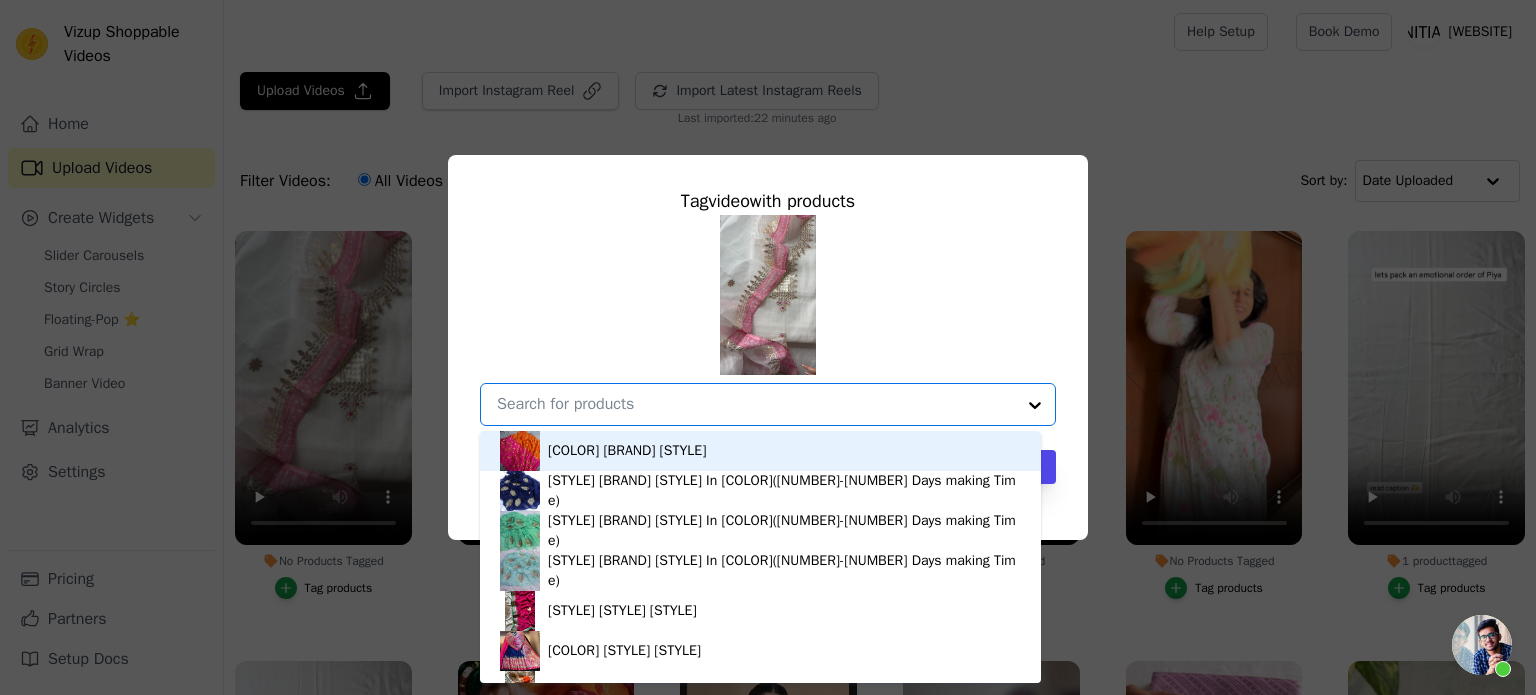 paste on "Royal Kota Salwar Suit In Gota Work In White" 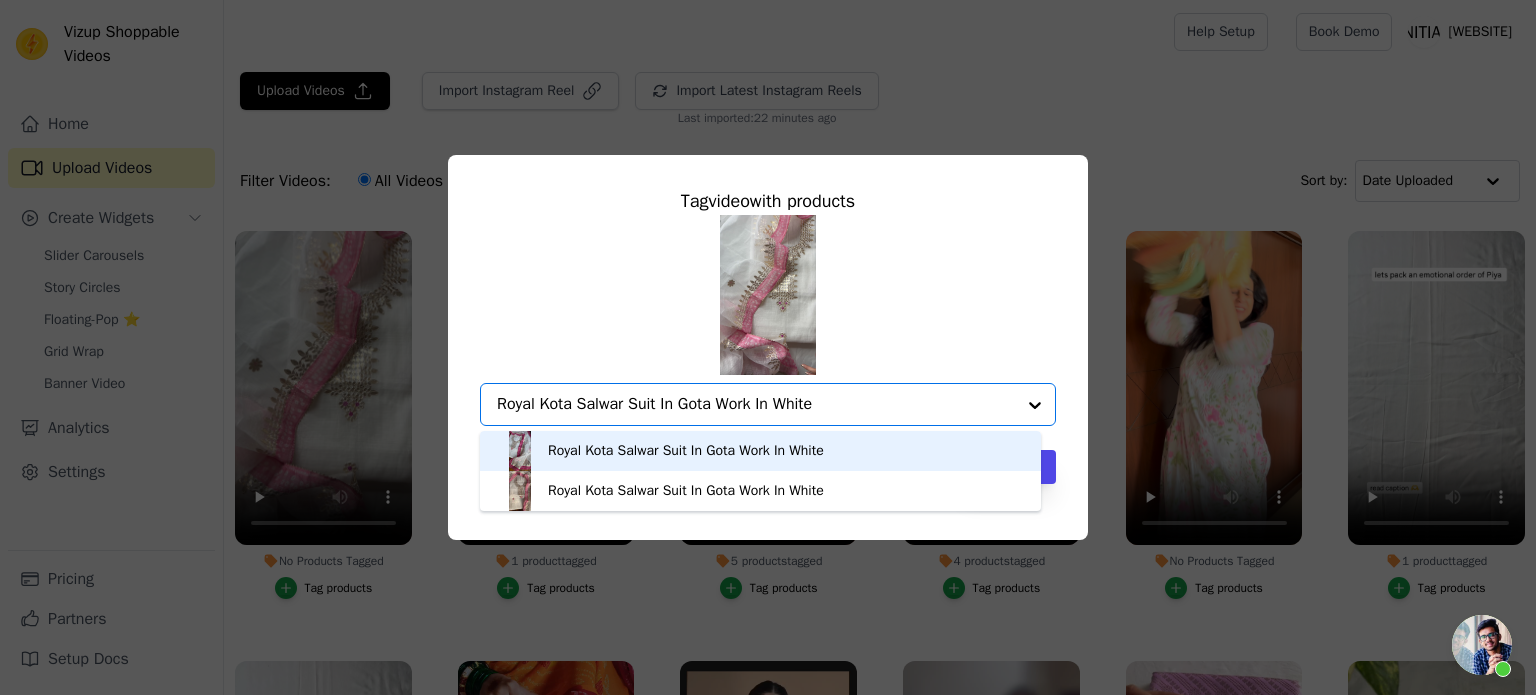 click on "Royal Kota Salwar Suit In Gota Work In White" at bounding box center (686, 451) 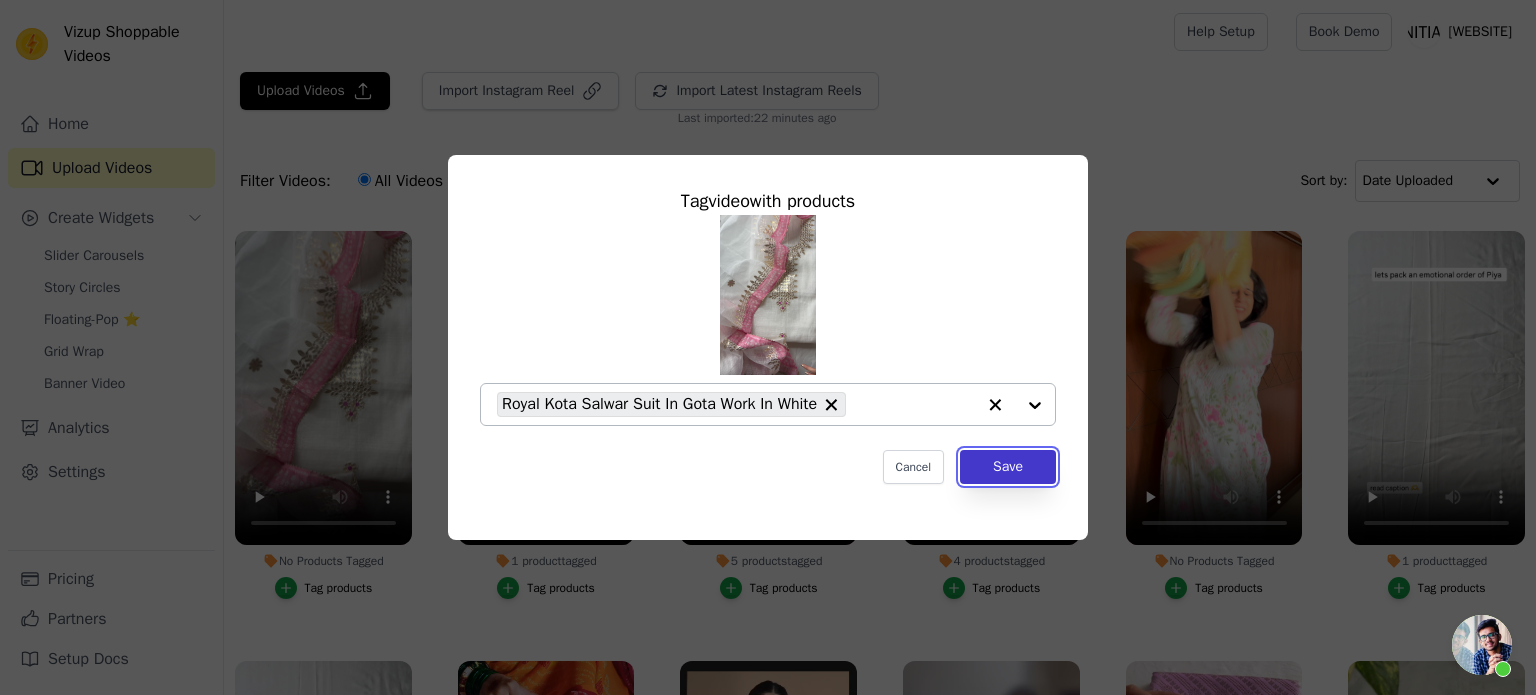 click on "Save" at bounding box center [1008, 467] 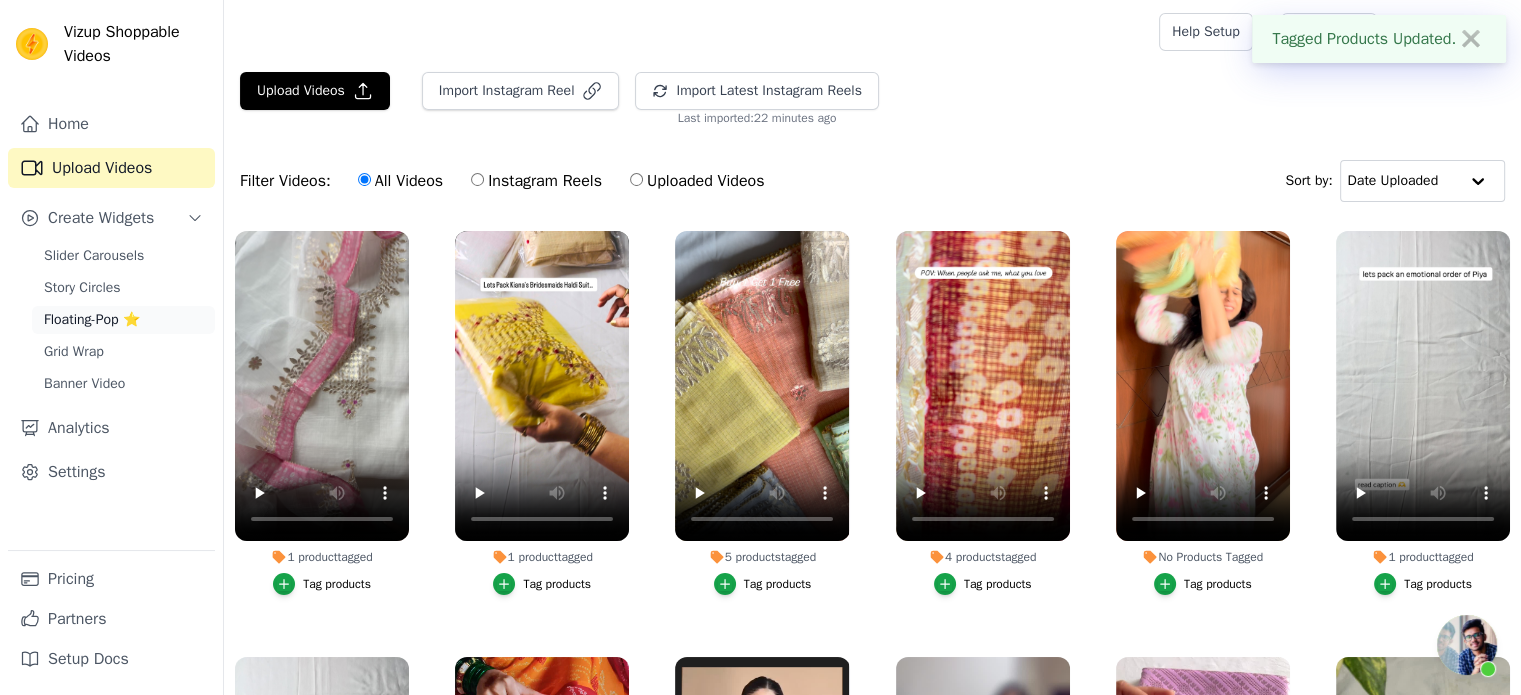 click on "Floating-Pop ⭐" at bounding box center (123, 320) 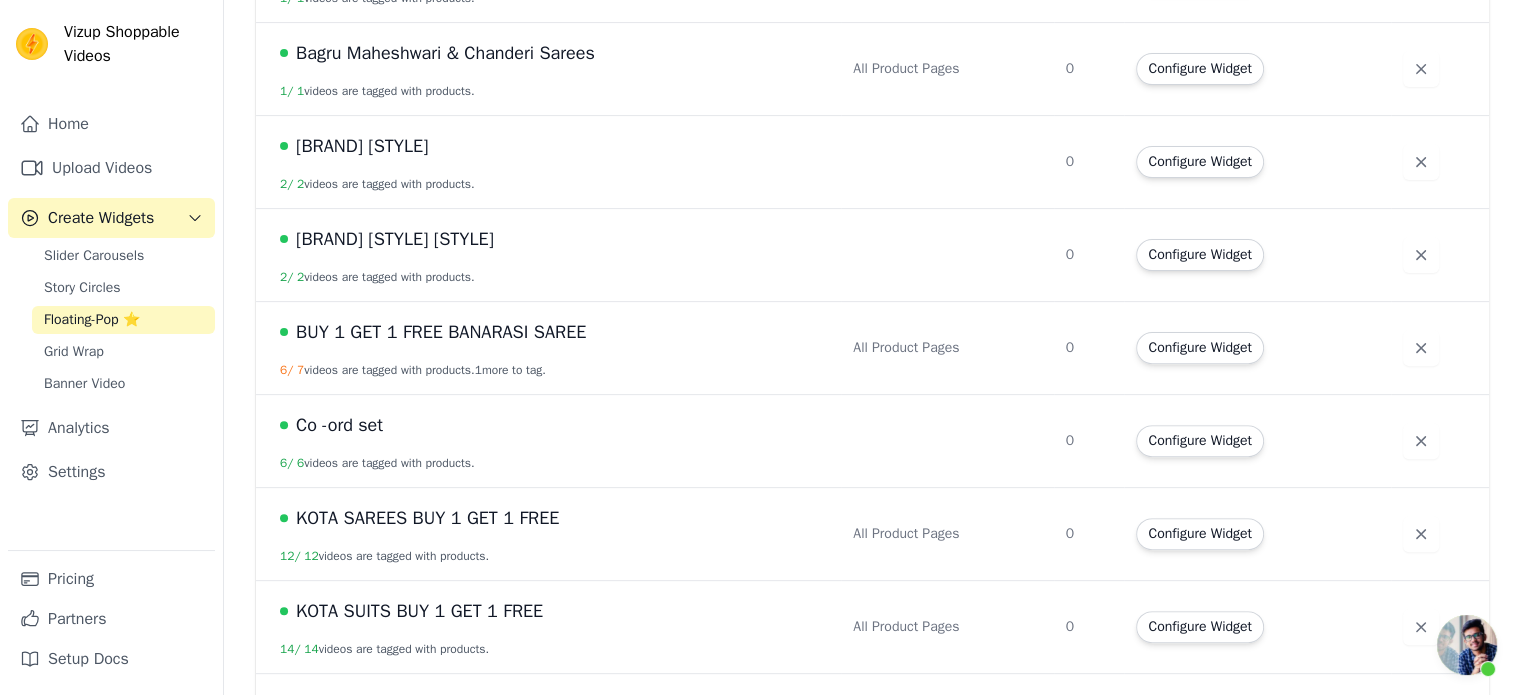 scroll, scrollTop: 600, scrollLeft: 0, axis: vertical 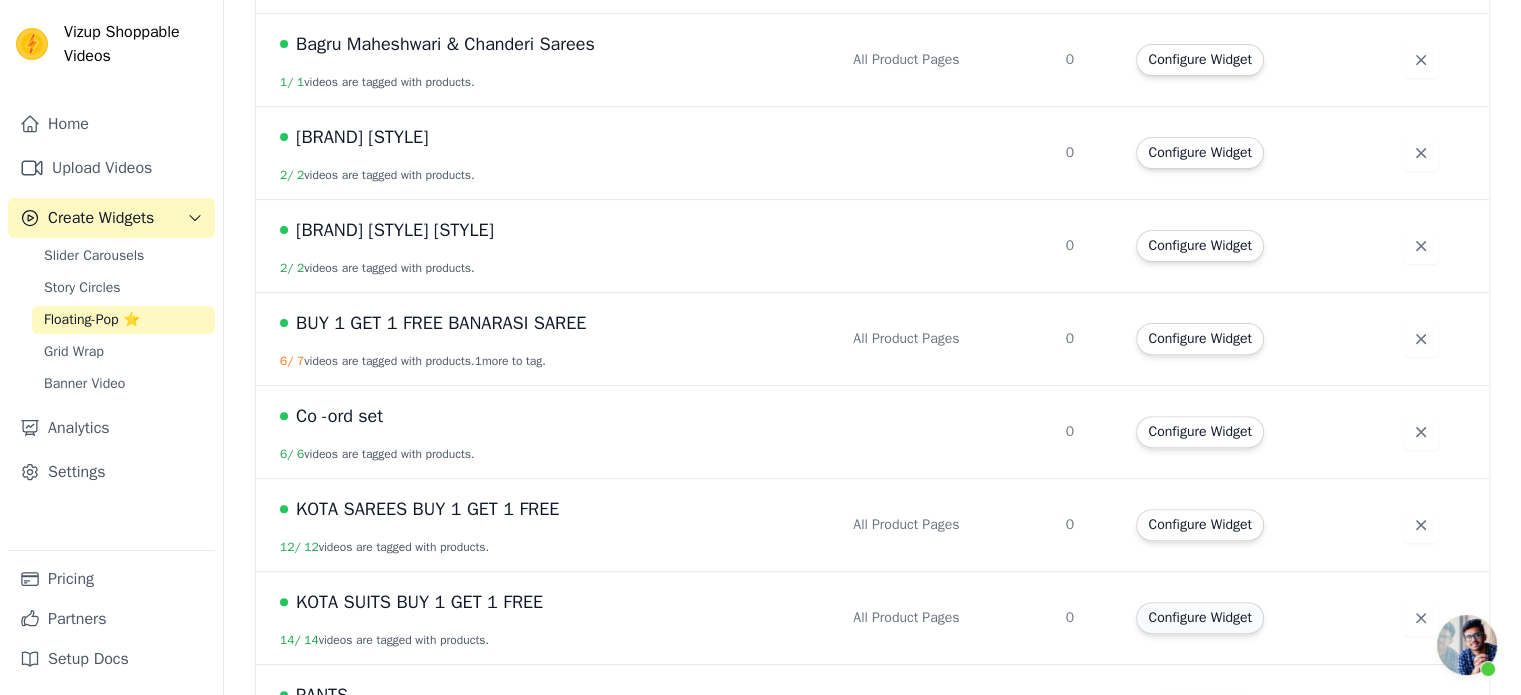click on "Configure Widget" at bounding box center (1199, 618) 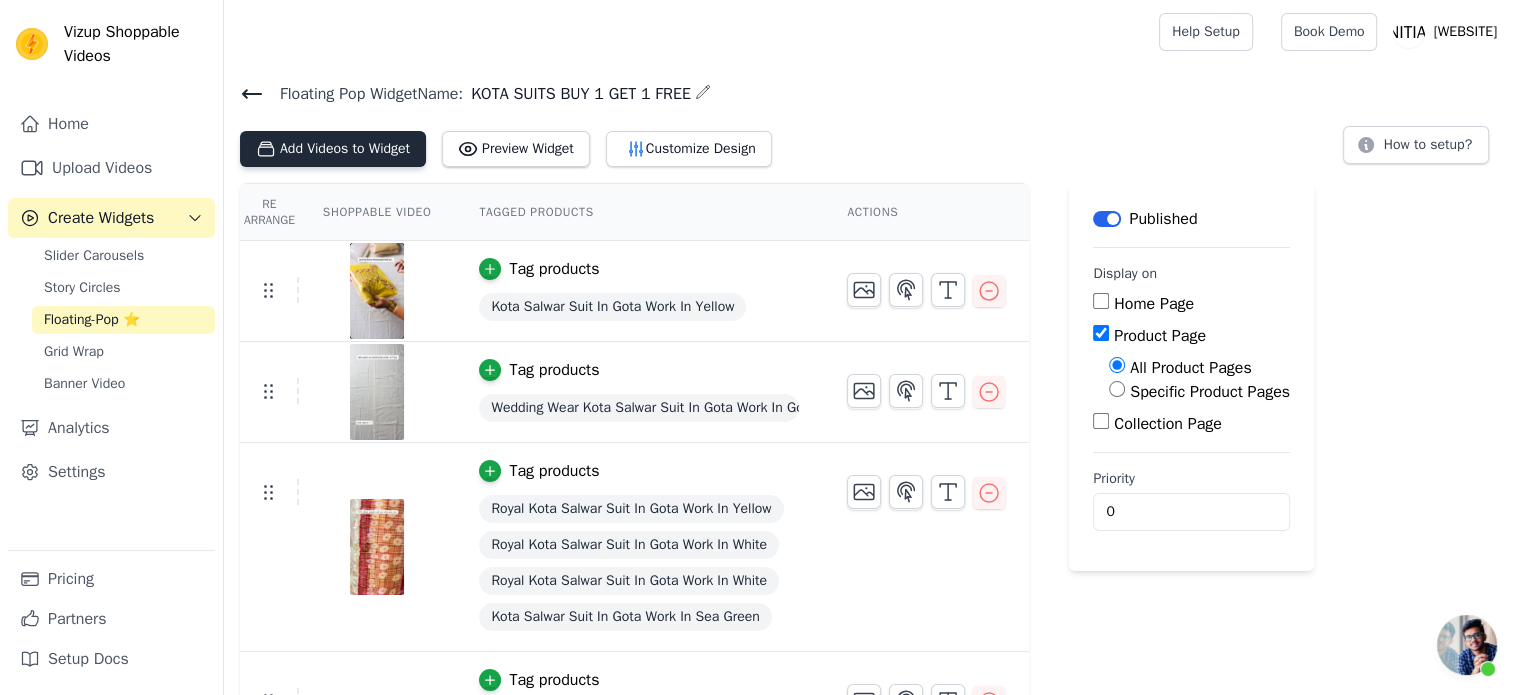 click on "Add Videos to Widget" at bounding box center (333, 149) 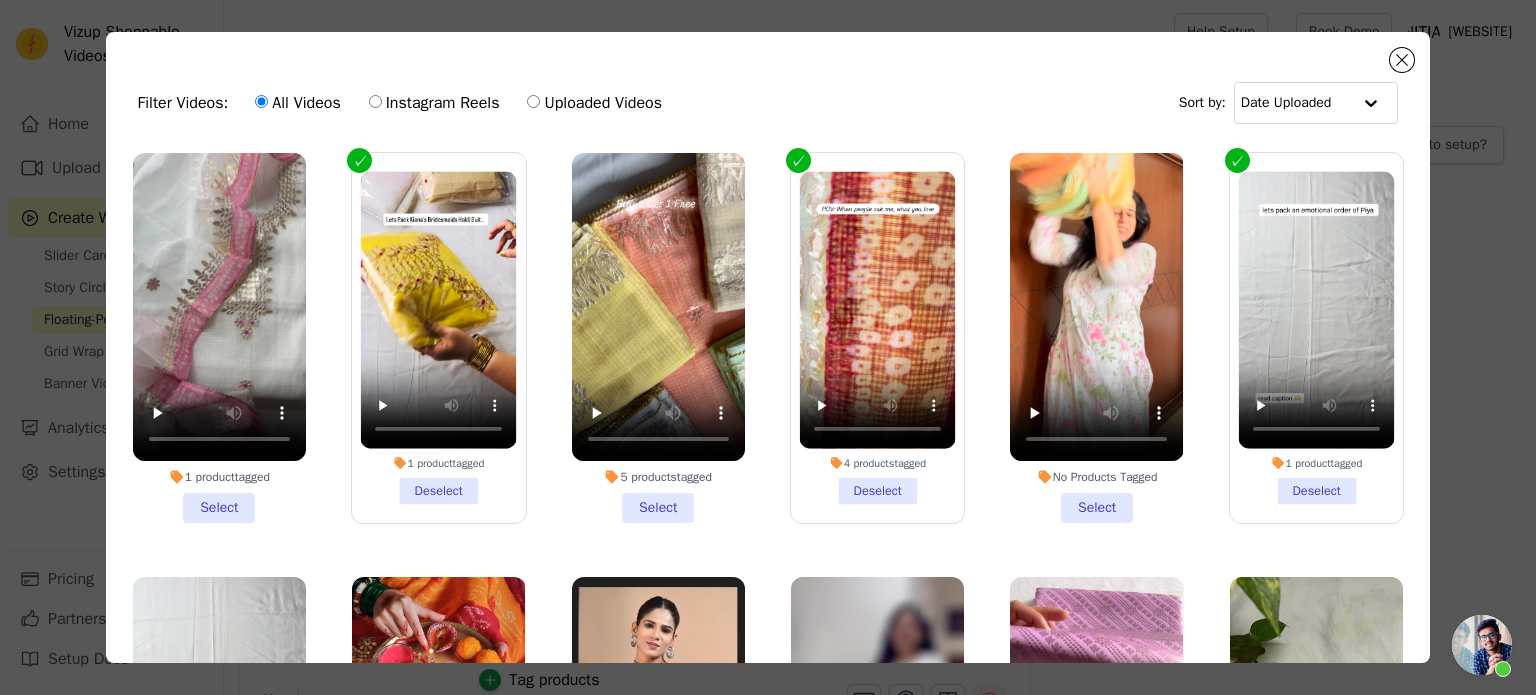 click on "1   product  tagged     Select" at bounding box center (219, 338) 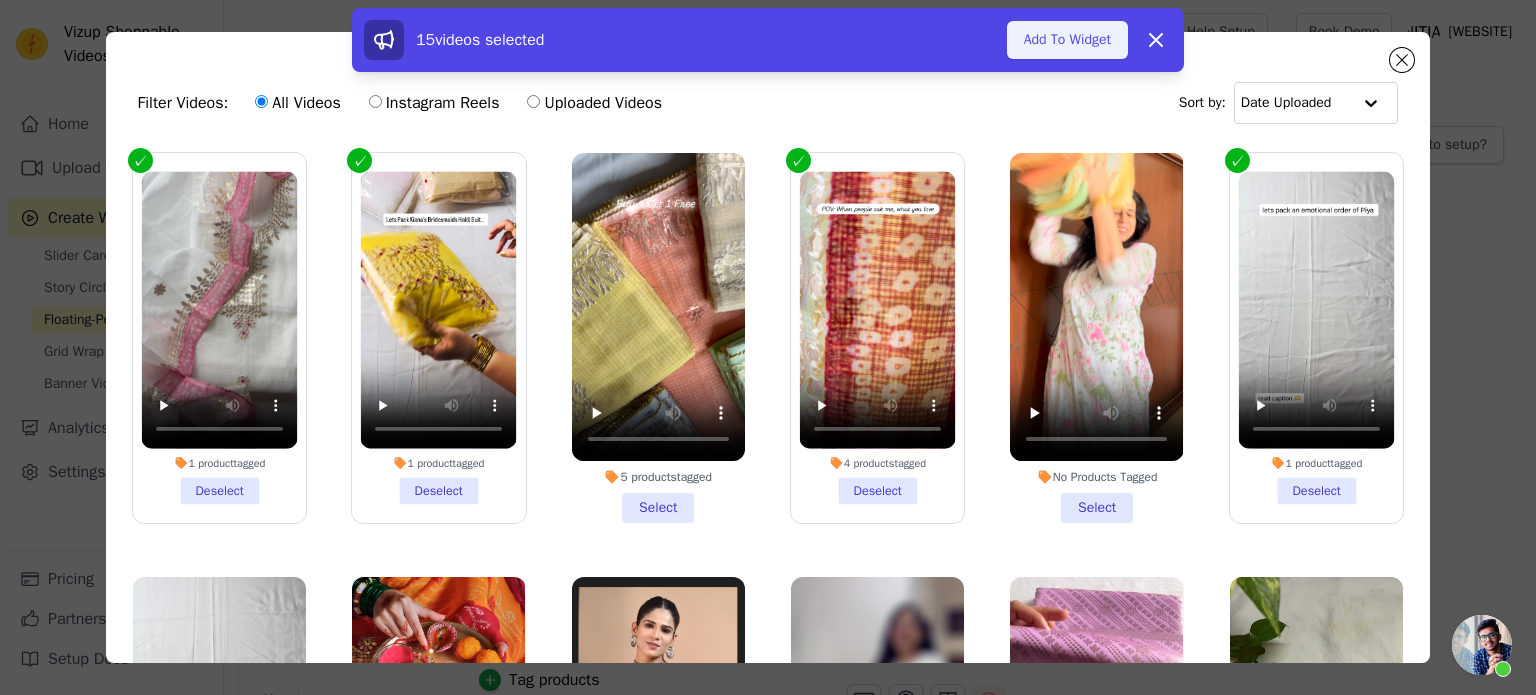 click on "Add To Widget" at bounding box center [1067, 40] 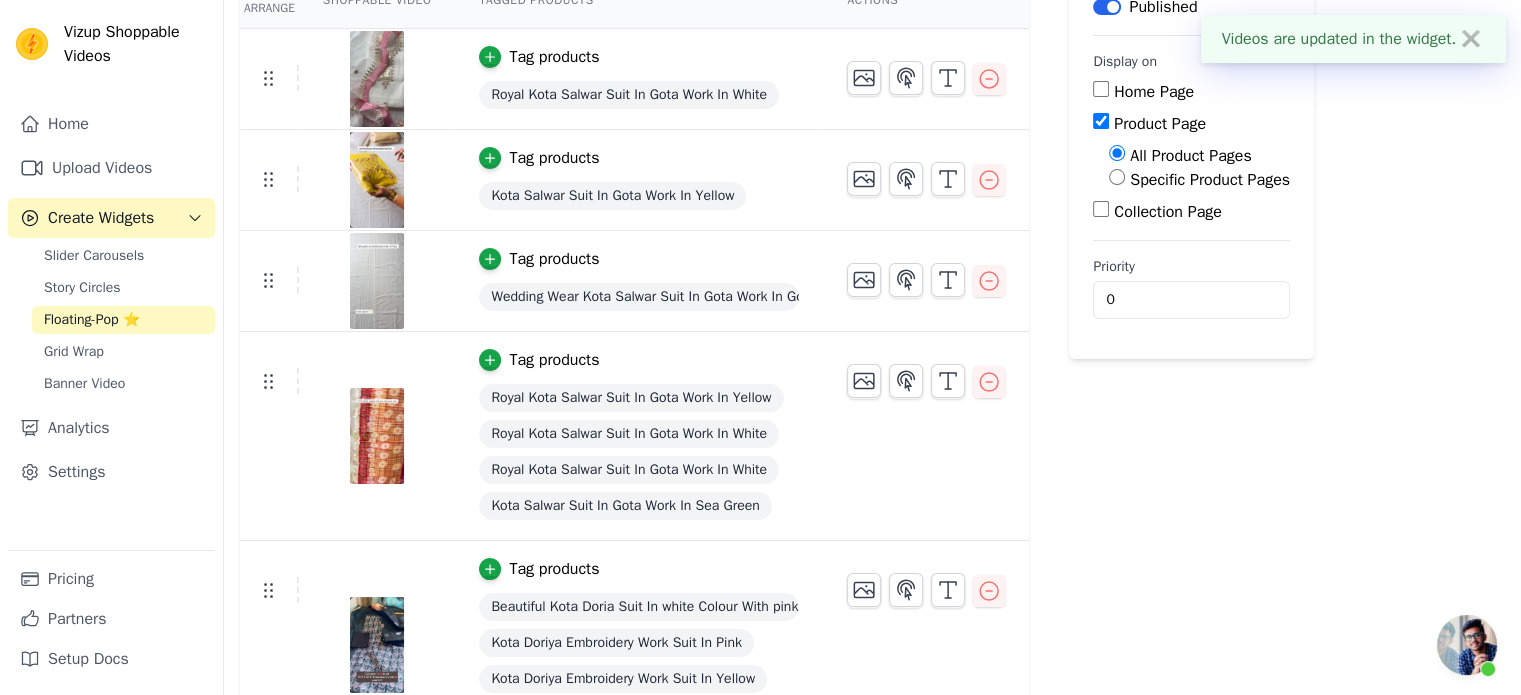 scroll, scrollTop: 200, scrollLeft: 0, axis: vertical 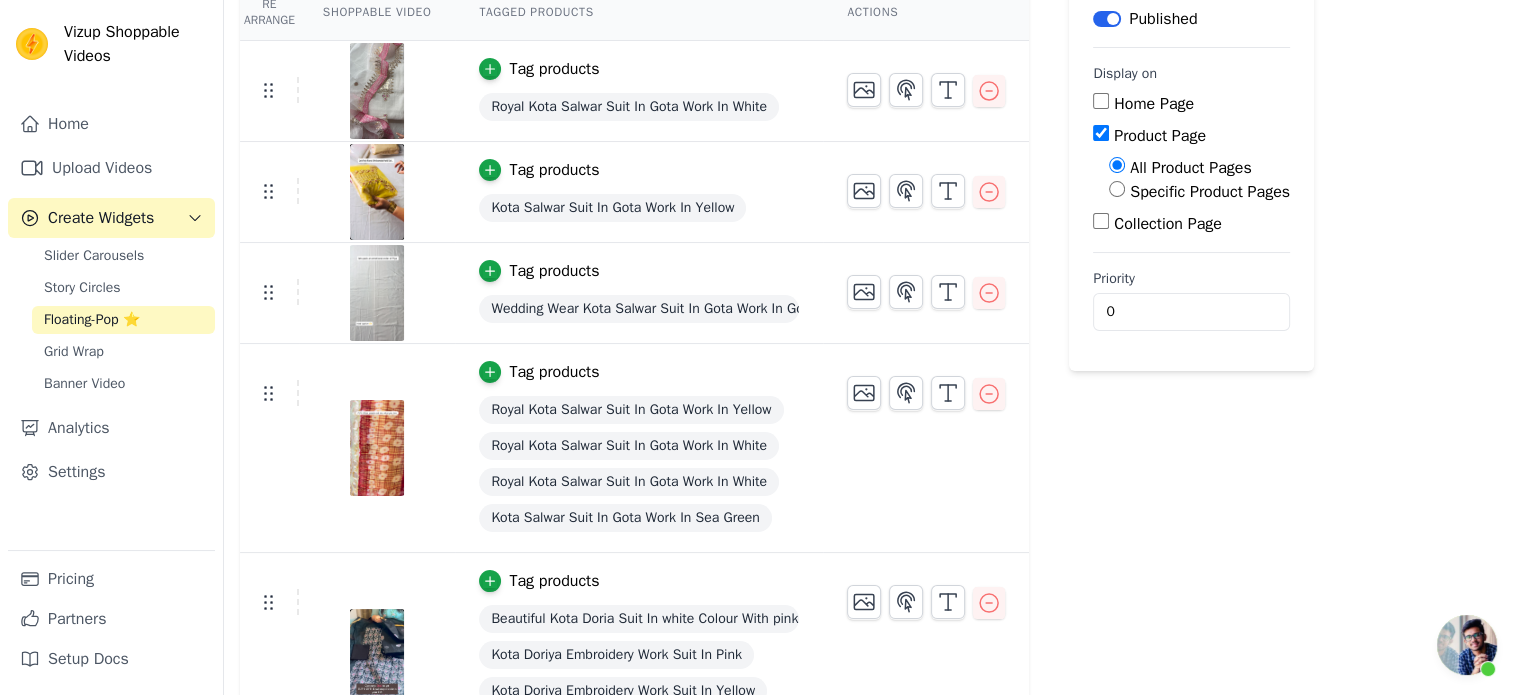 click on "Tag products" at bounding box center (554, 372) 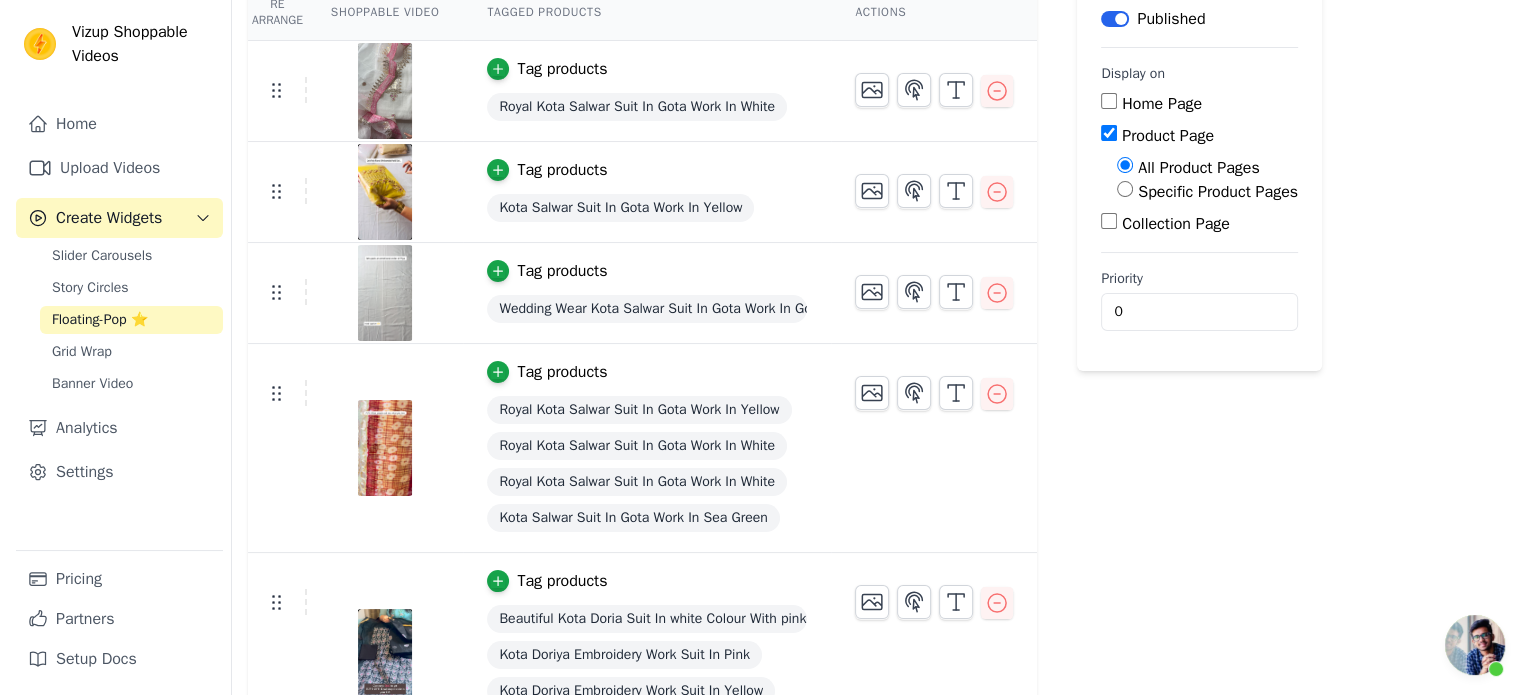 scroll, scrollTop: 0, scrollLeft: 0, axis: both 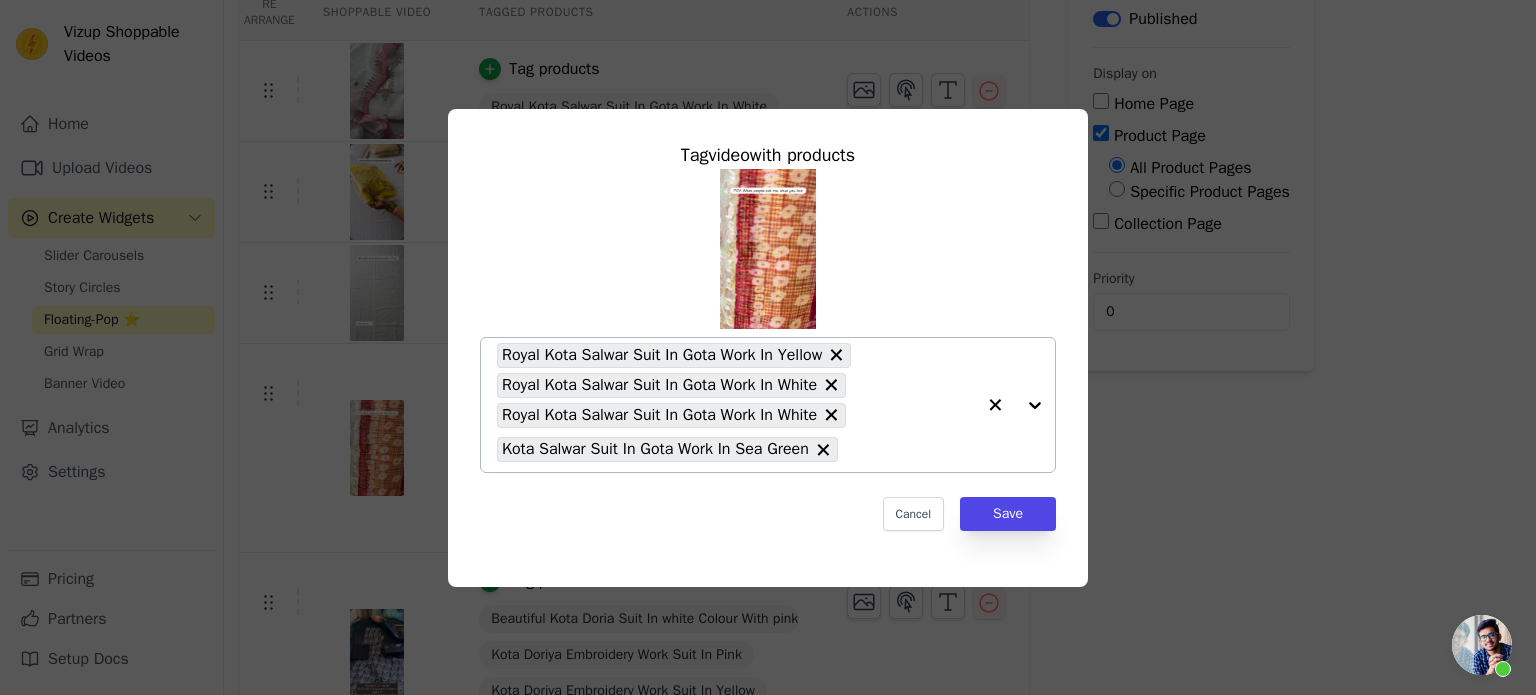 click on "Royal Kota Salwar Suit In Gota Work In White" at bounding box center (659, 385) 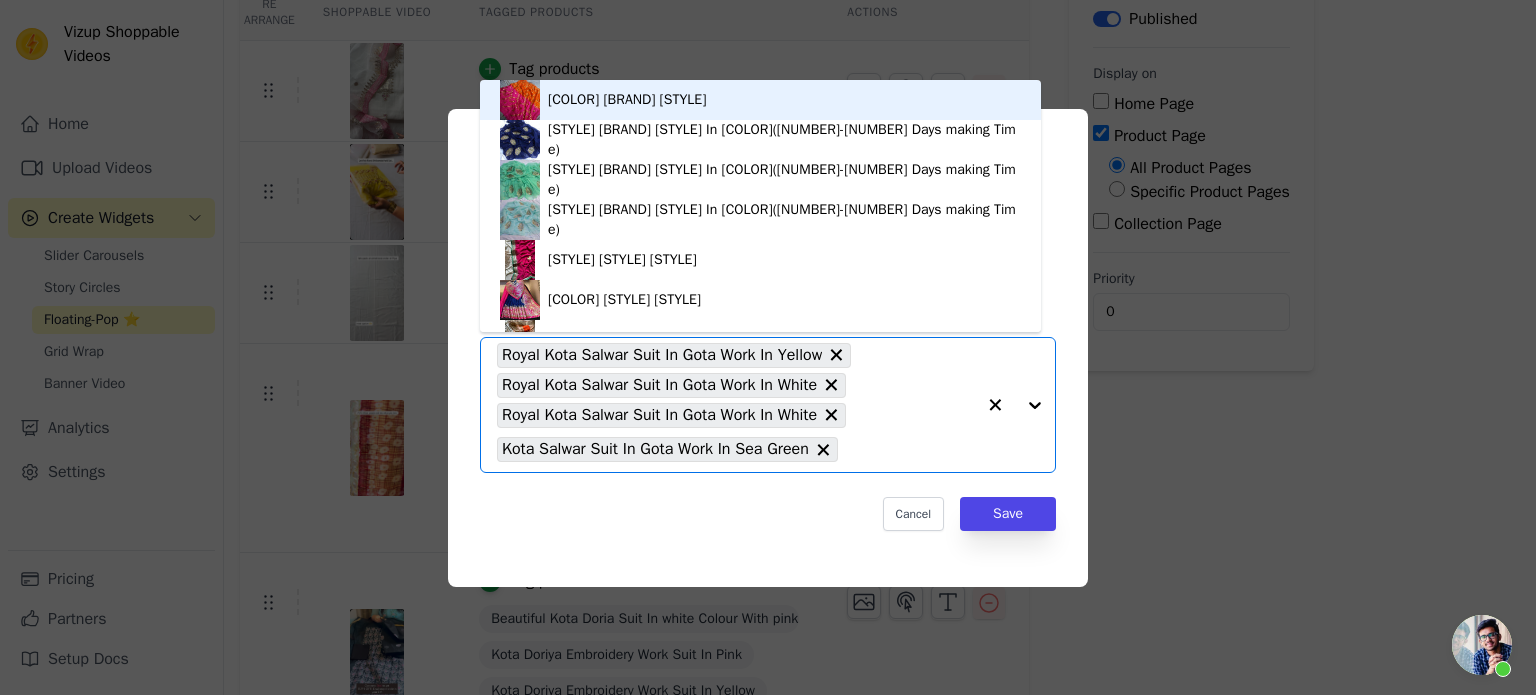 paste on "Royal Kota Salwar Suit In Gota Work In White" 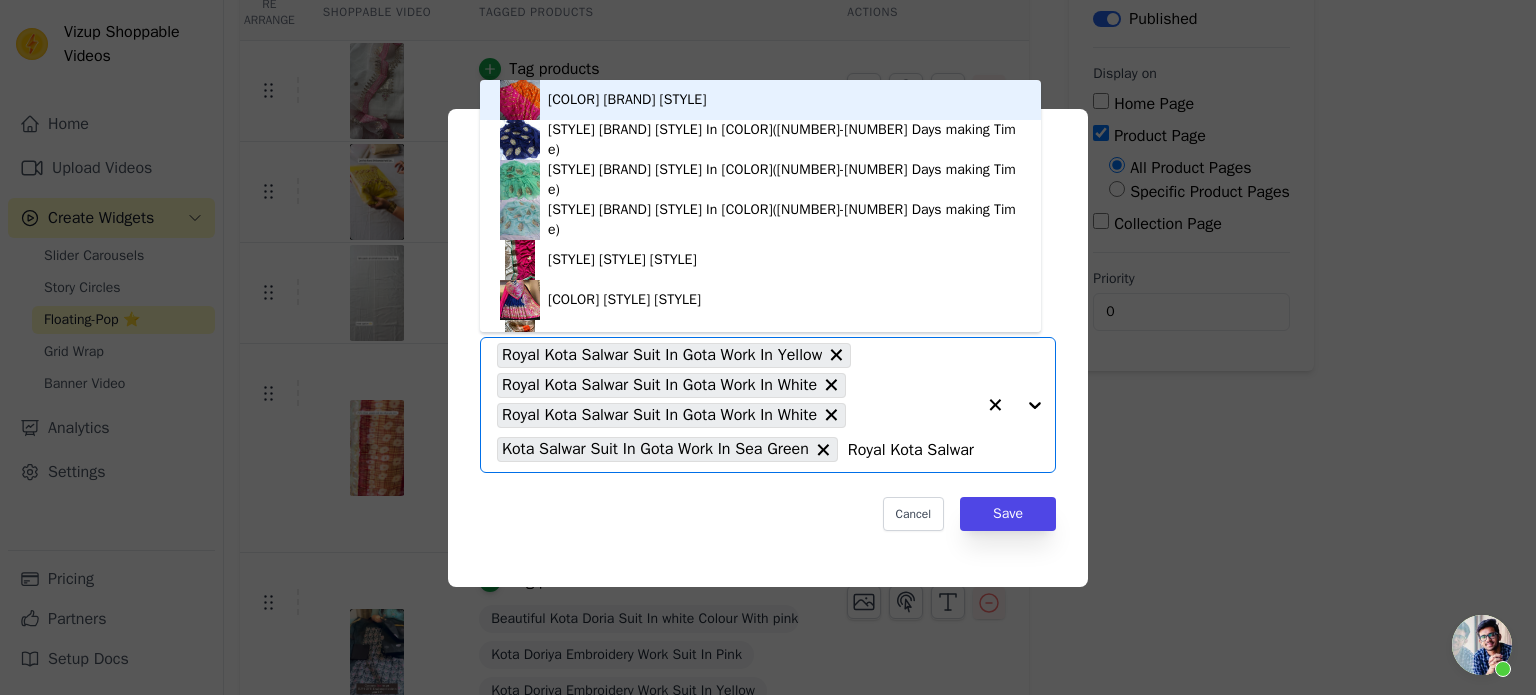 scroll, scrollTop: 0, scrollLeft: 187, axis: horizontal 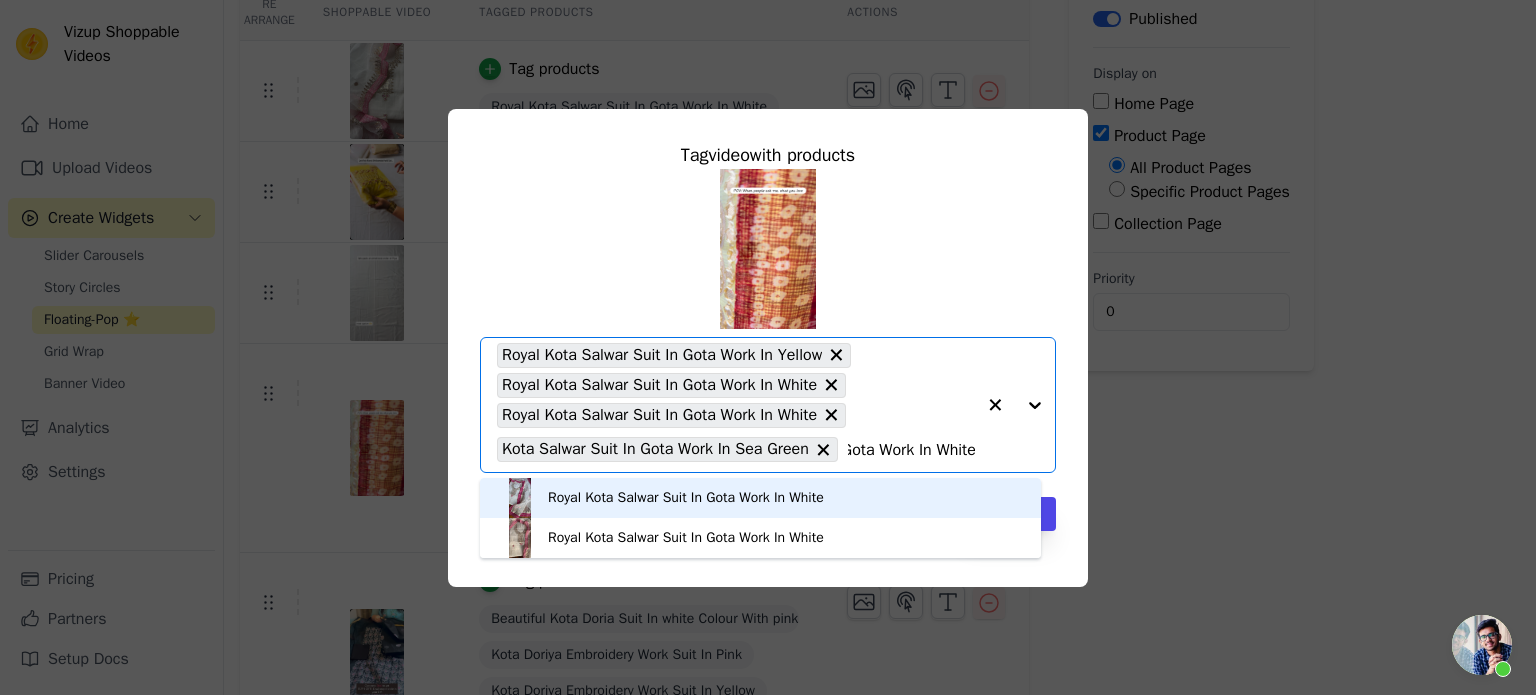 type on "Royal Kota Salwar Suit In Gota Work In White" 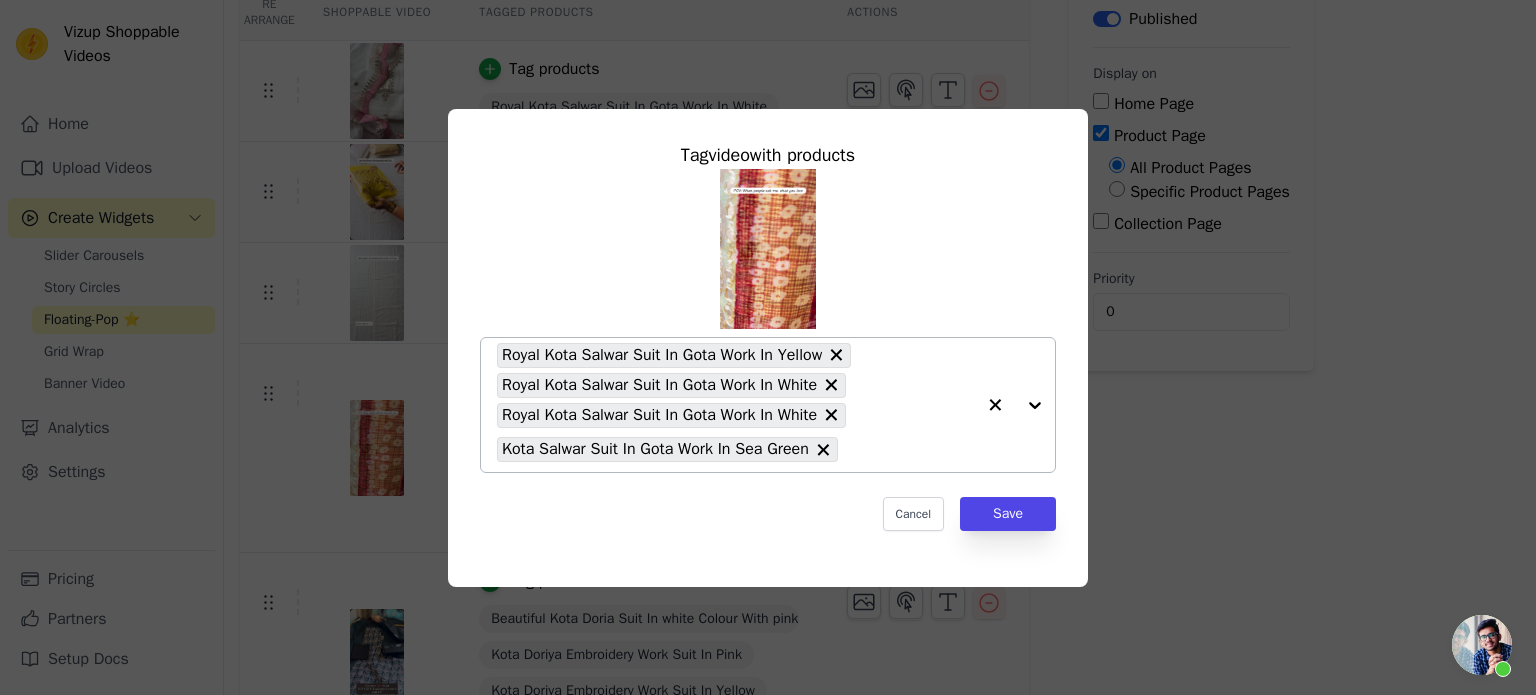 scroll, scrollTop: 0, scrollLeft: 0, axis: both 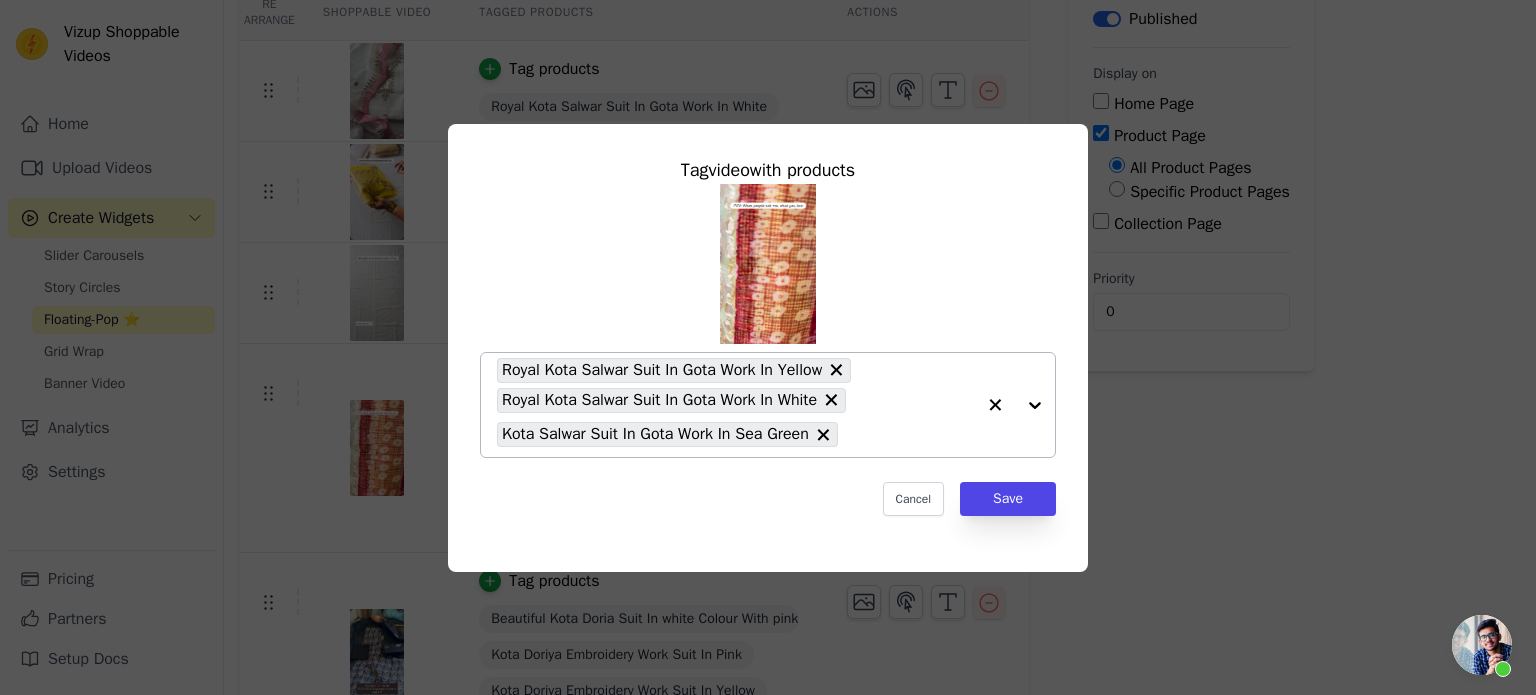click 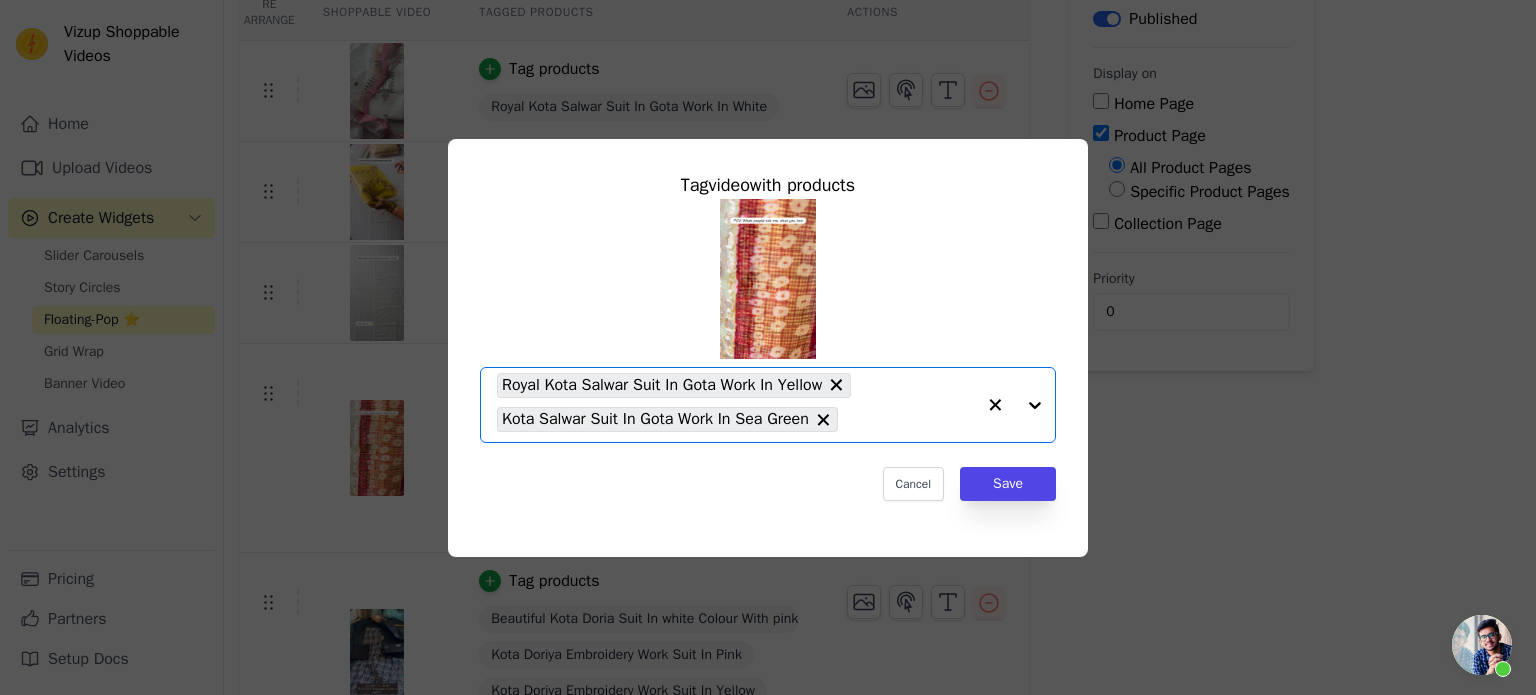 click 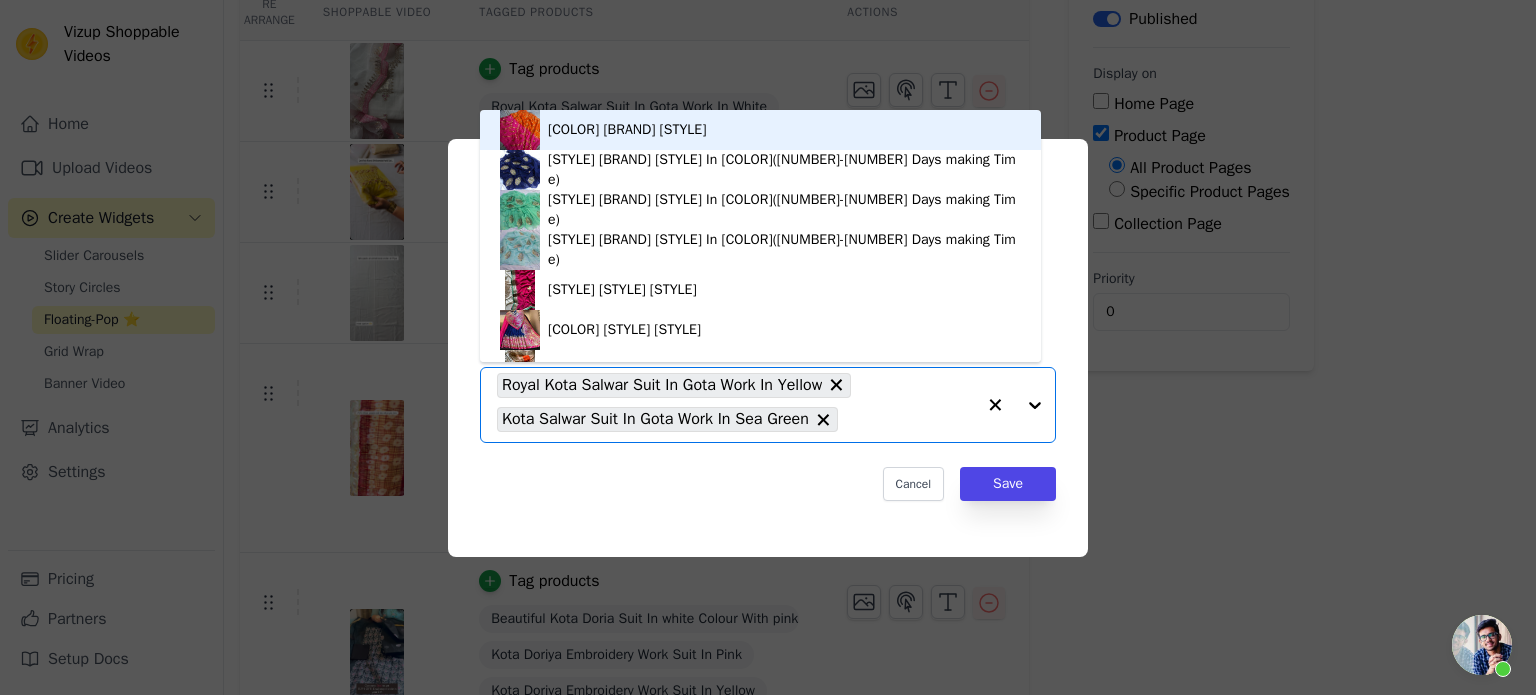 paste on "Royal Kota Salwar Suit In Gota Work In White" 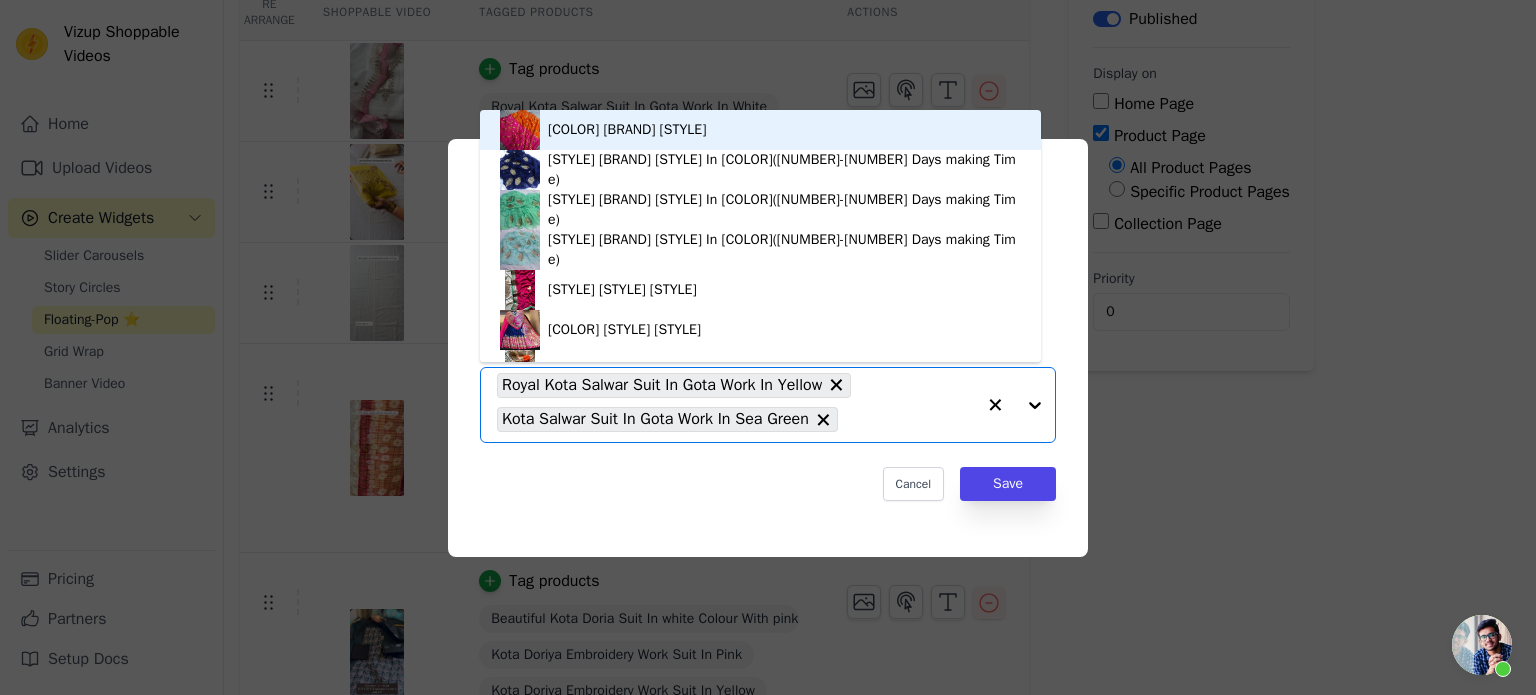 type on "Royal Kota Salwar Suit In Gota Work In White" 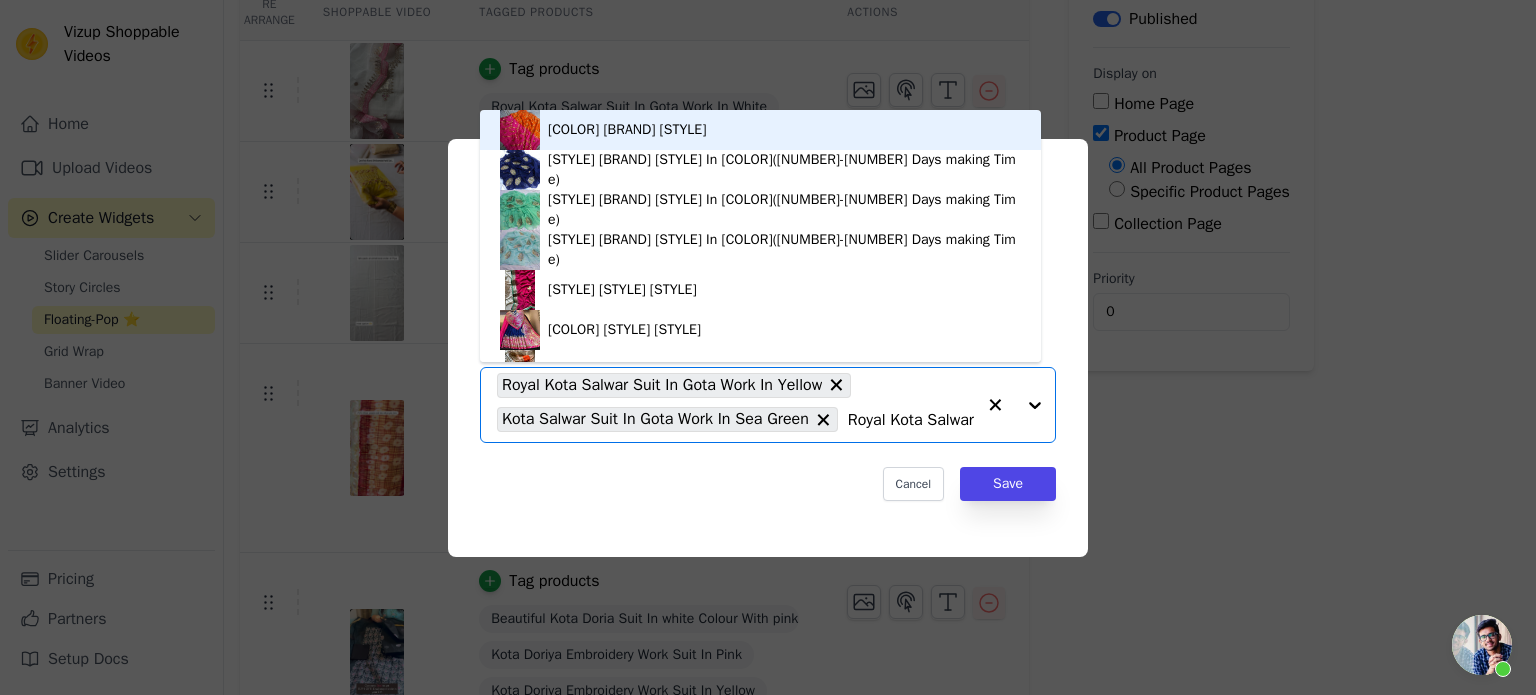 scroll, scrollTop: 0, scrollLeft: 187, axis: horizontal 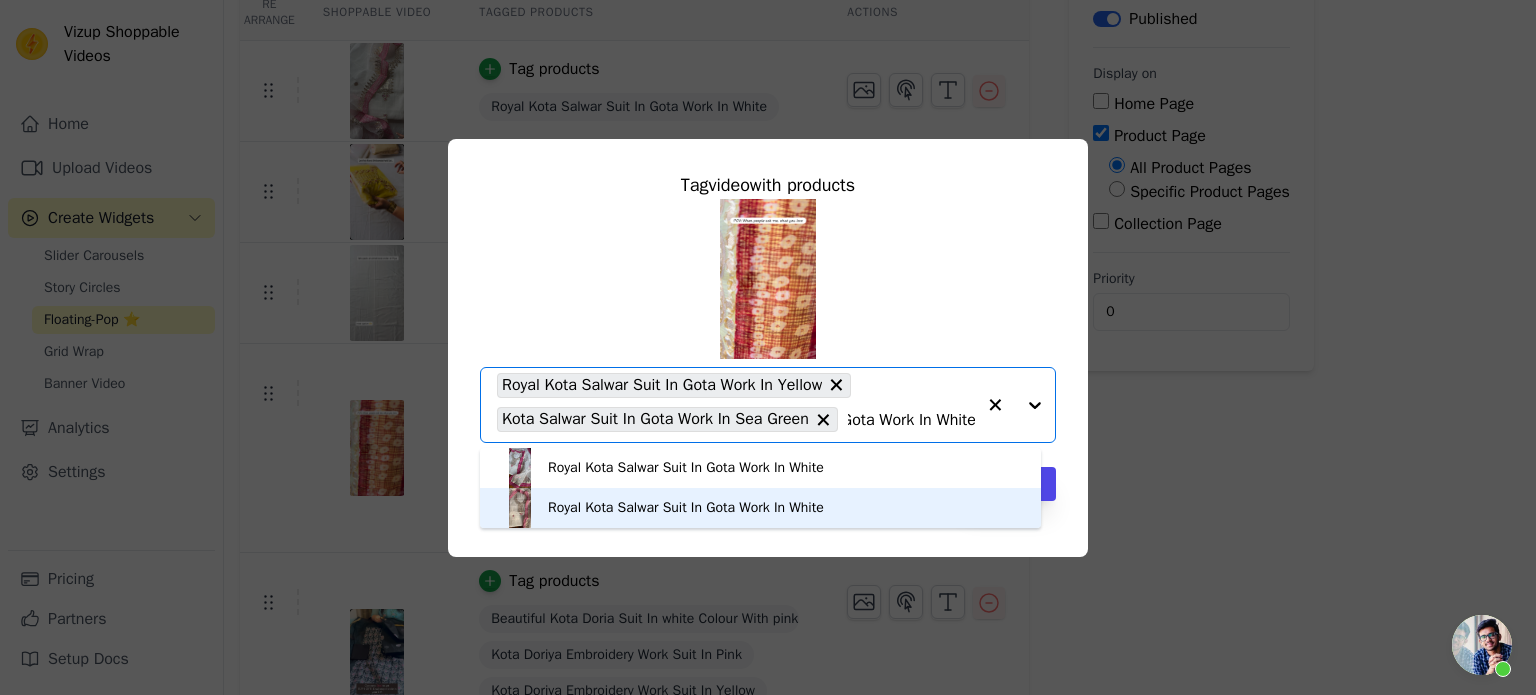 click on "Royal Kota Salwar Suit In Gota Work In White" at bounding box center (686, 508) 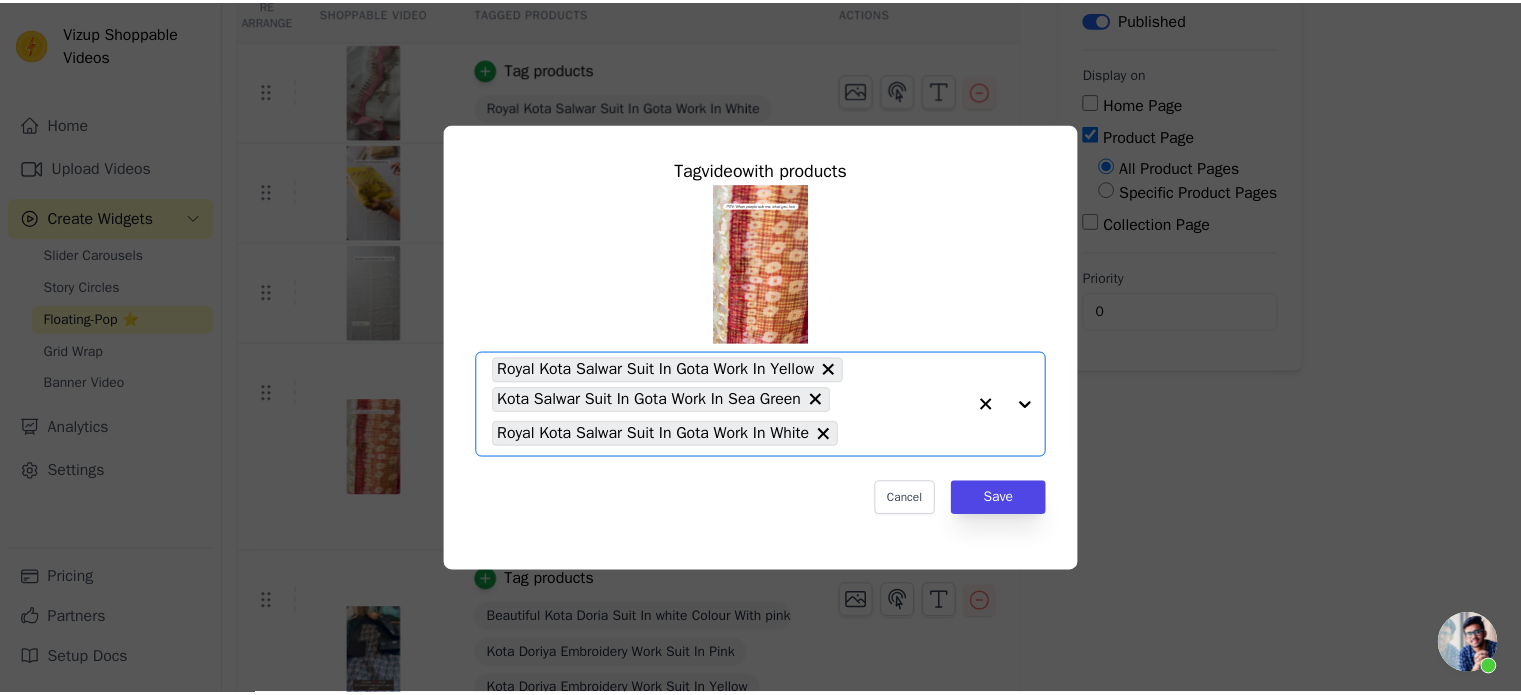 scroll, scrollTop: 0, scrollLeft: 0, axis: both 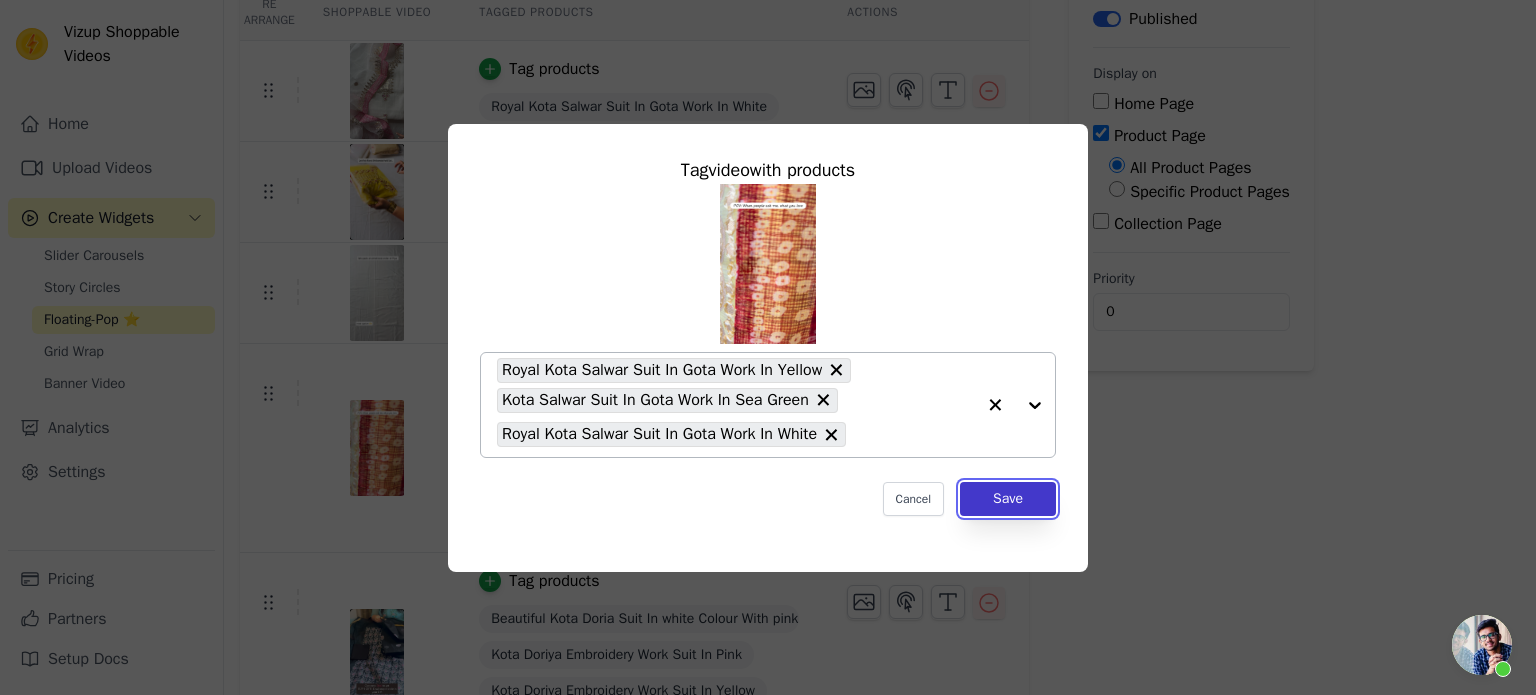 click on "Save" at bounding box center [1008, 499] 